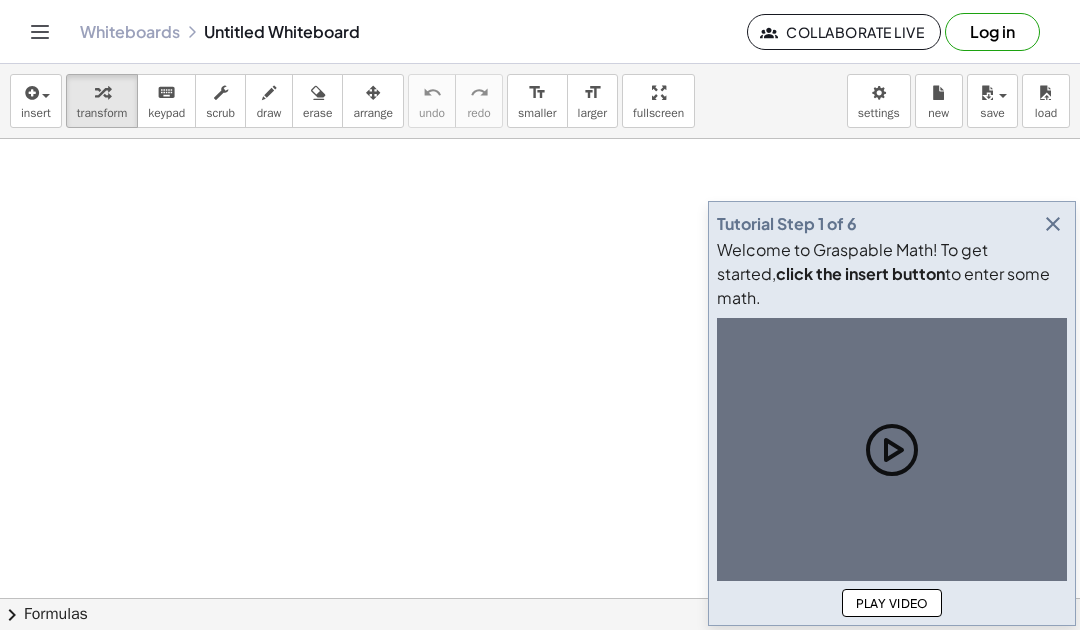 scroll, scrollTop: 0, scrollLeft: 0, axis: both 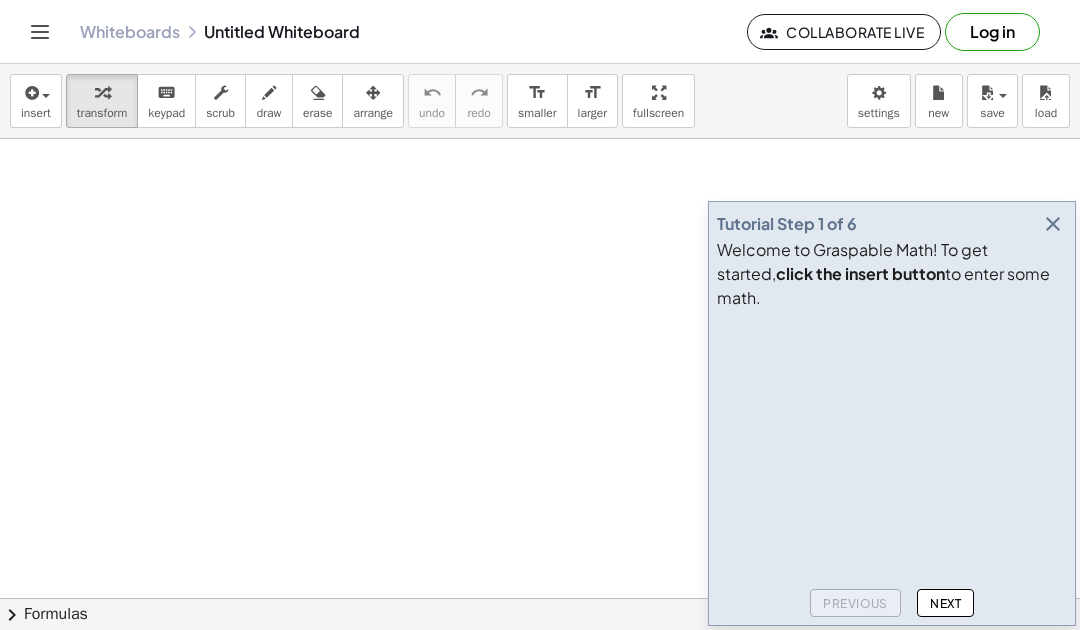 click at bounding box center [30, 93] 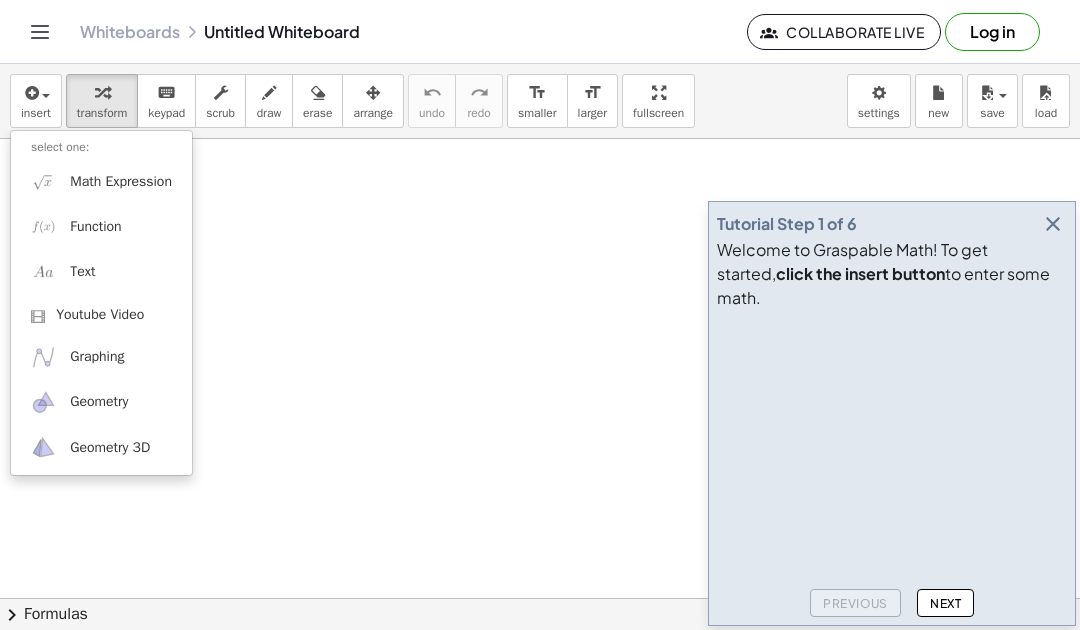 click at bounding box center (540, 315) 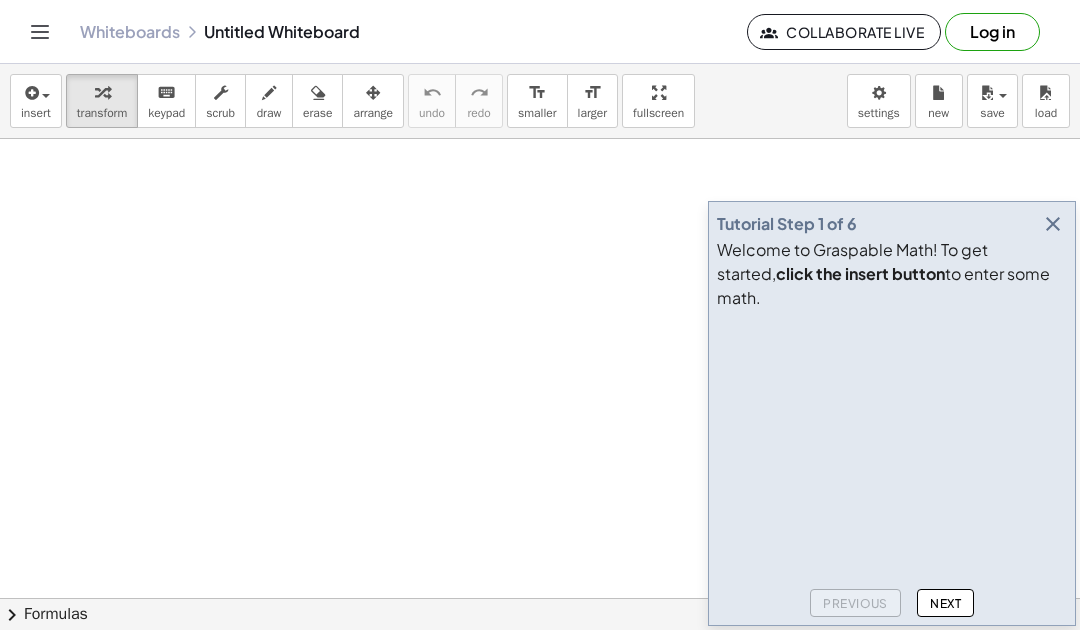 click on "Next" 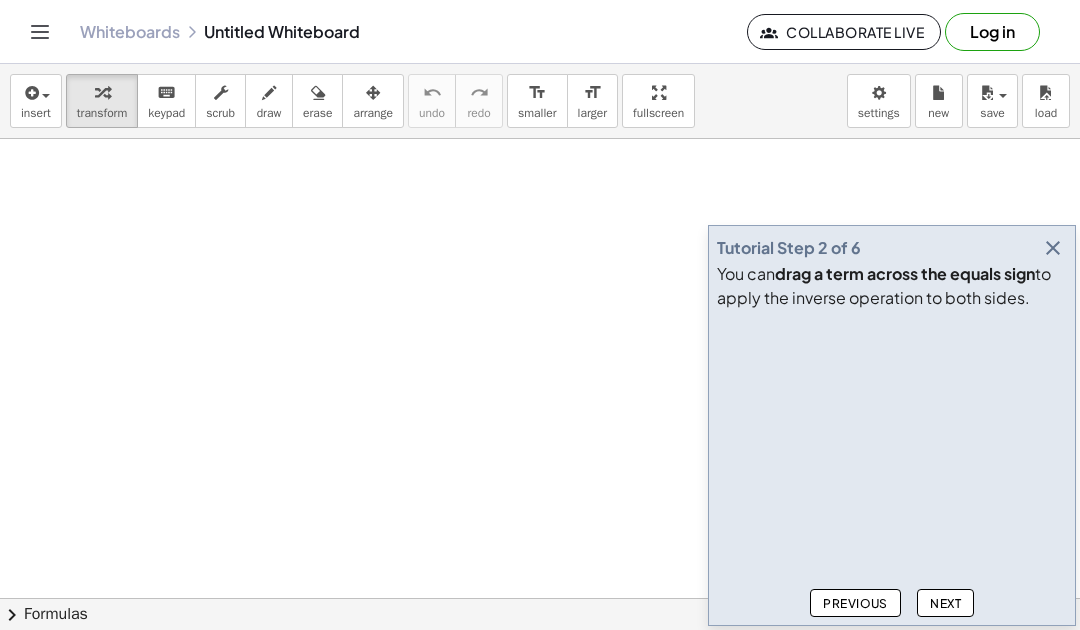click on "Next" at bounding box center [945, 603] 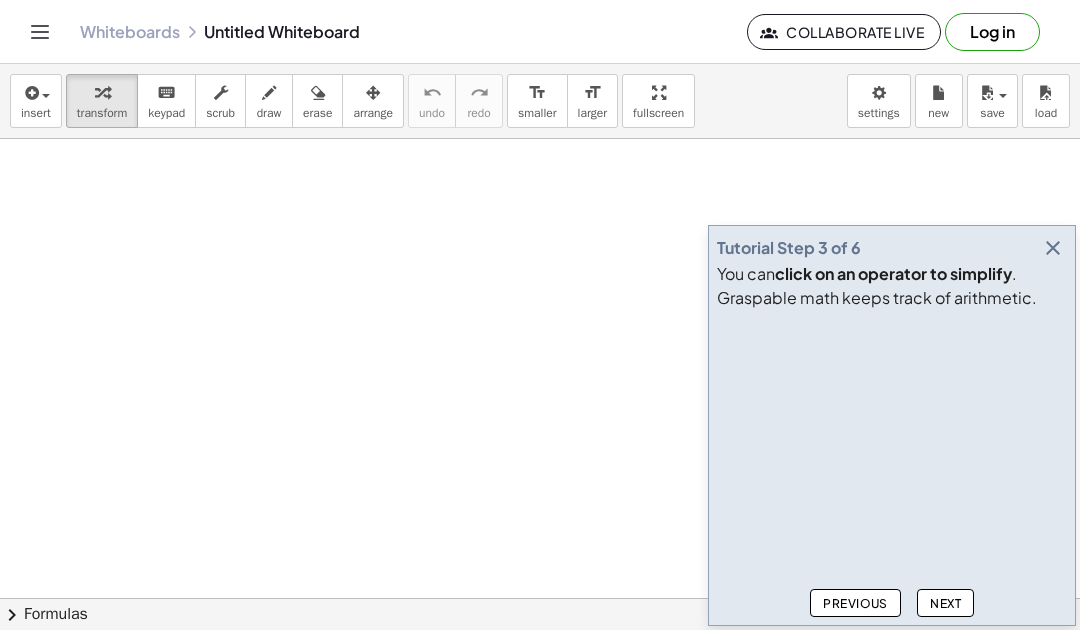 click on "Next" at bounding box center (945, 603) 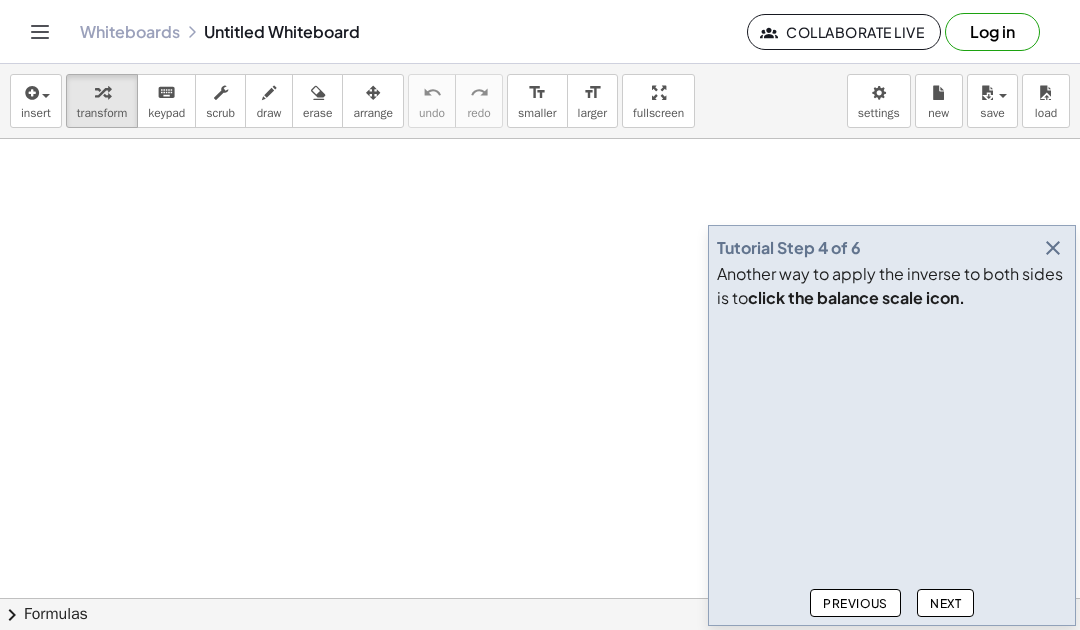 click on "Next" at bounding box center [945, 603] 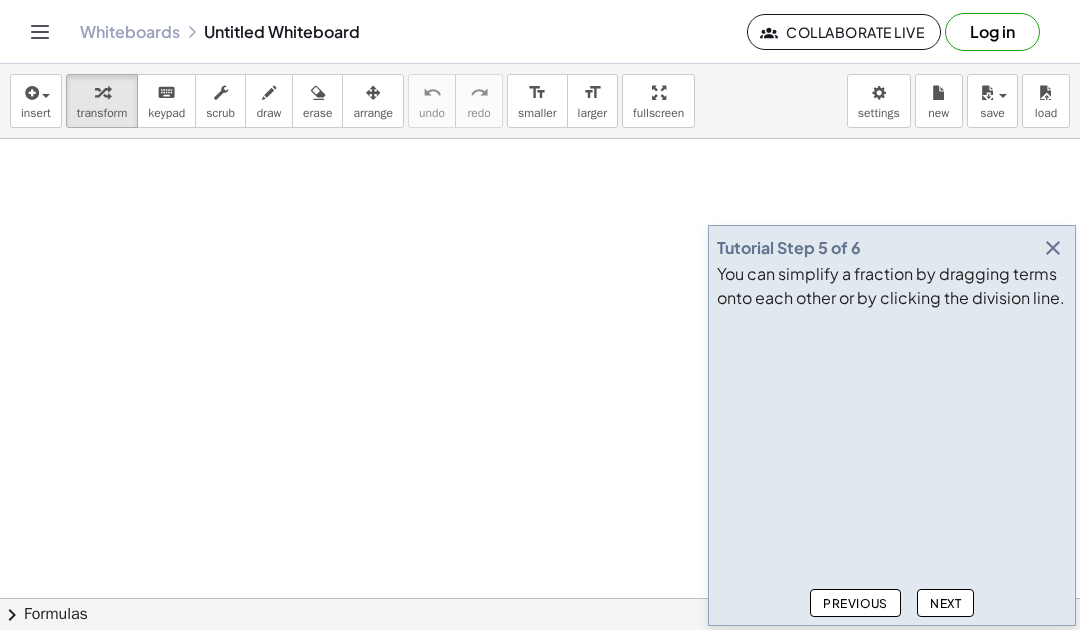 click on "Next" 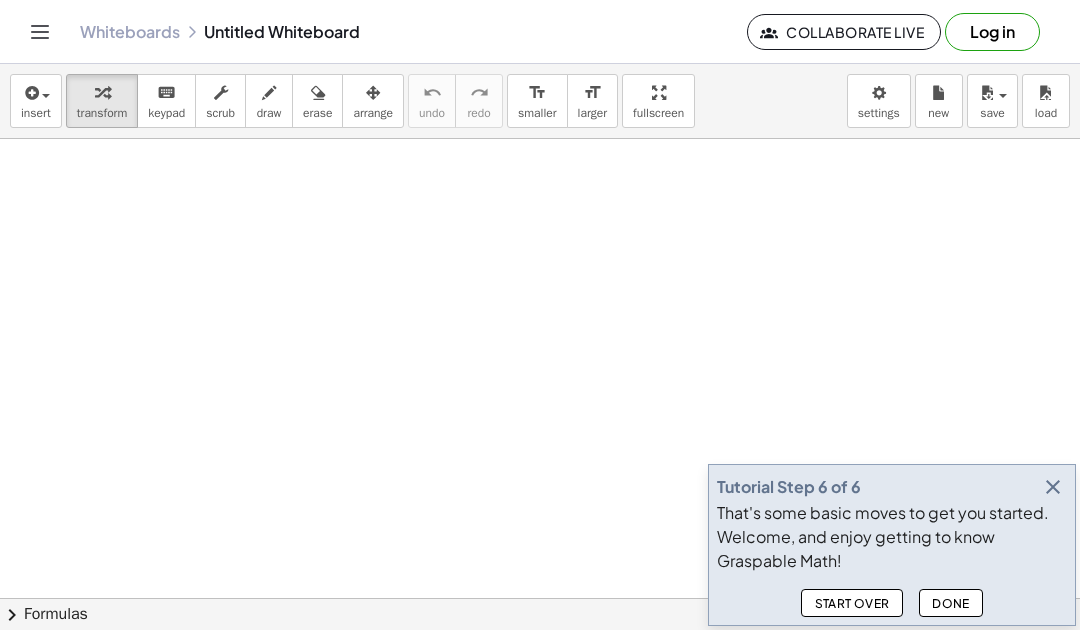 click on "Done" 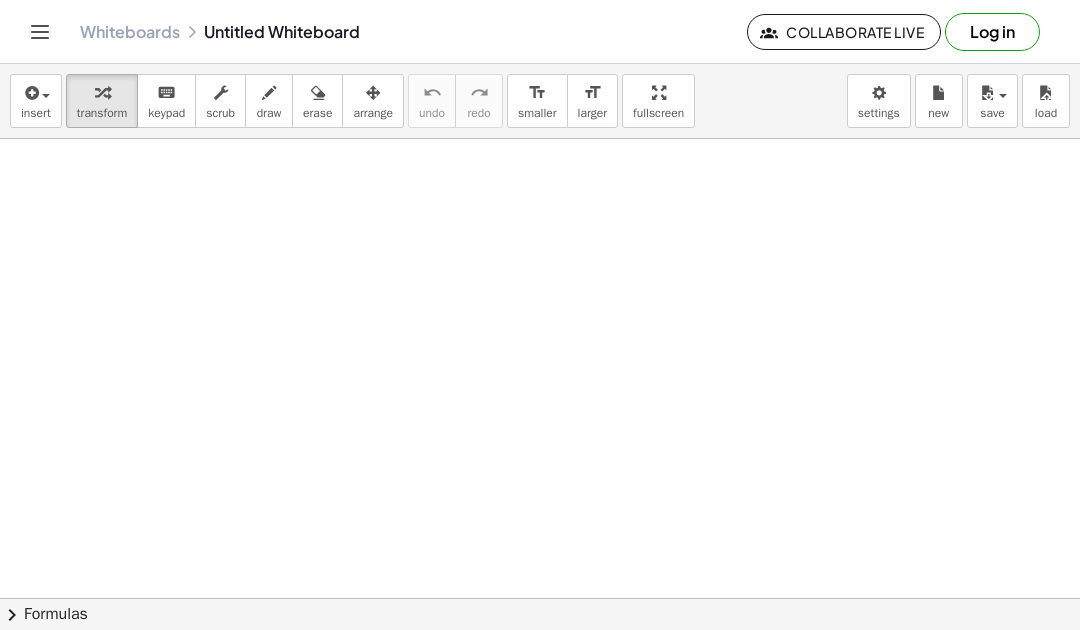 click on "insert" at bounding box center (36, 113) 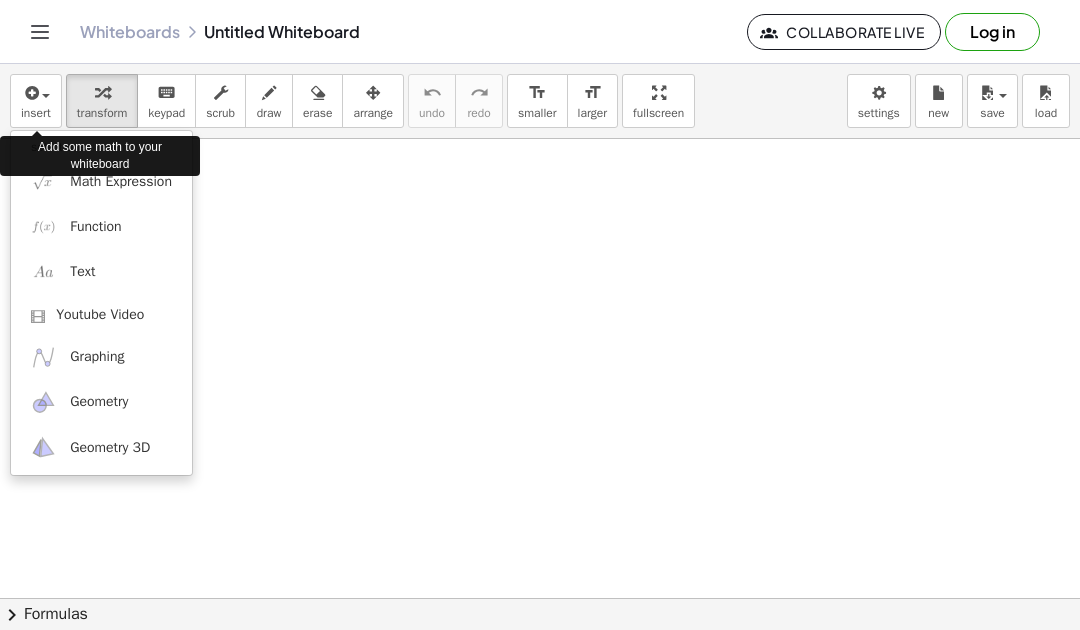 click on "Math Expression" at bounding box center [121, 182] 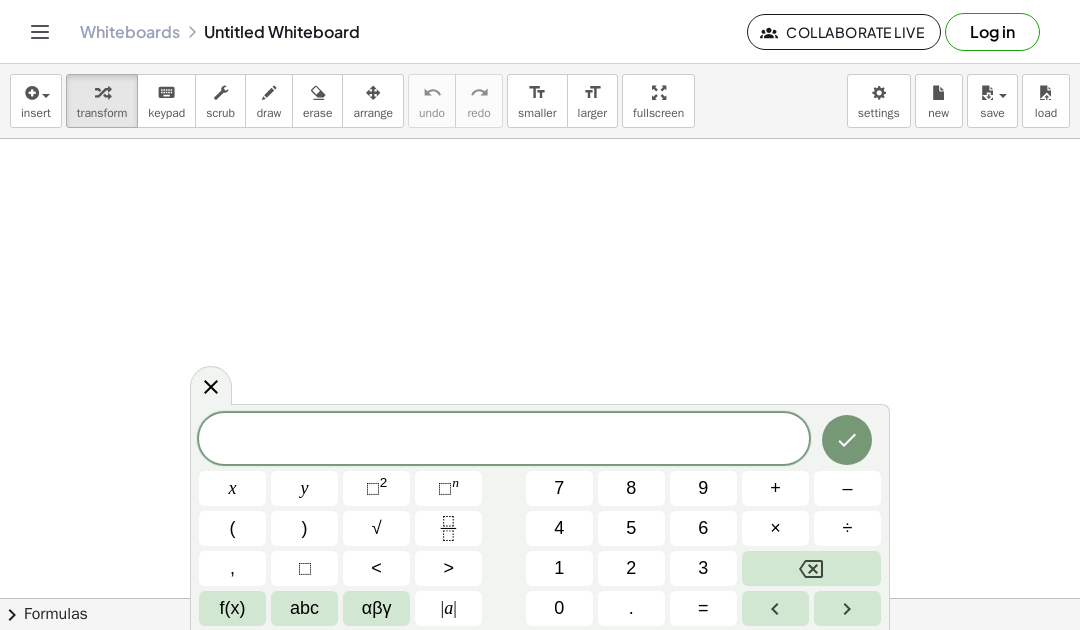 click on "4" at bounding box center [559, 528] 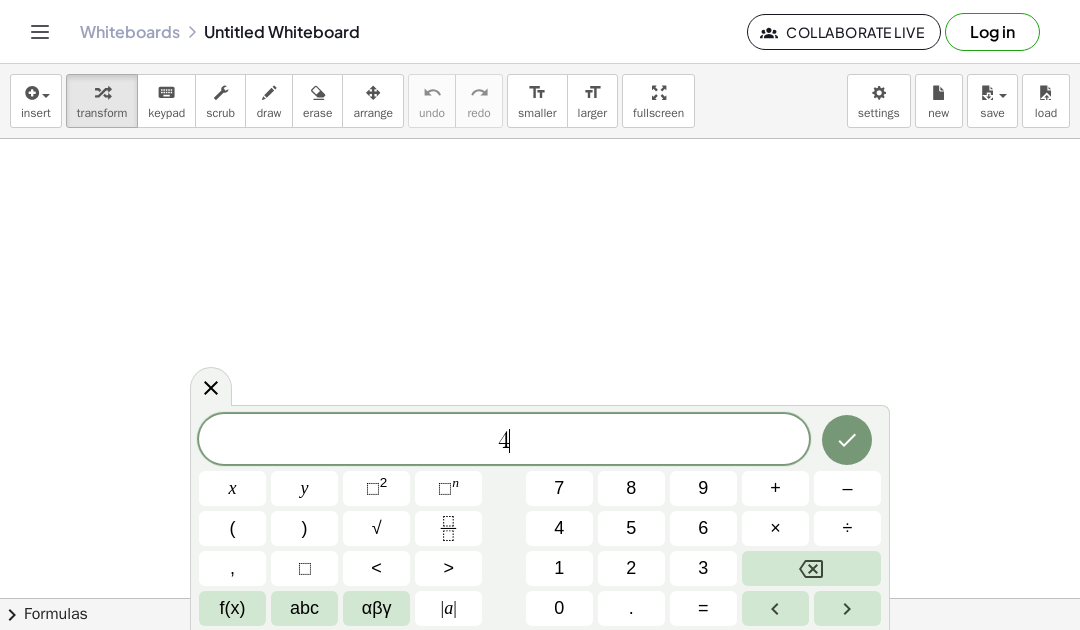 click on "0" at bounding box center [559, 608] 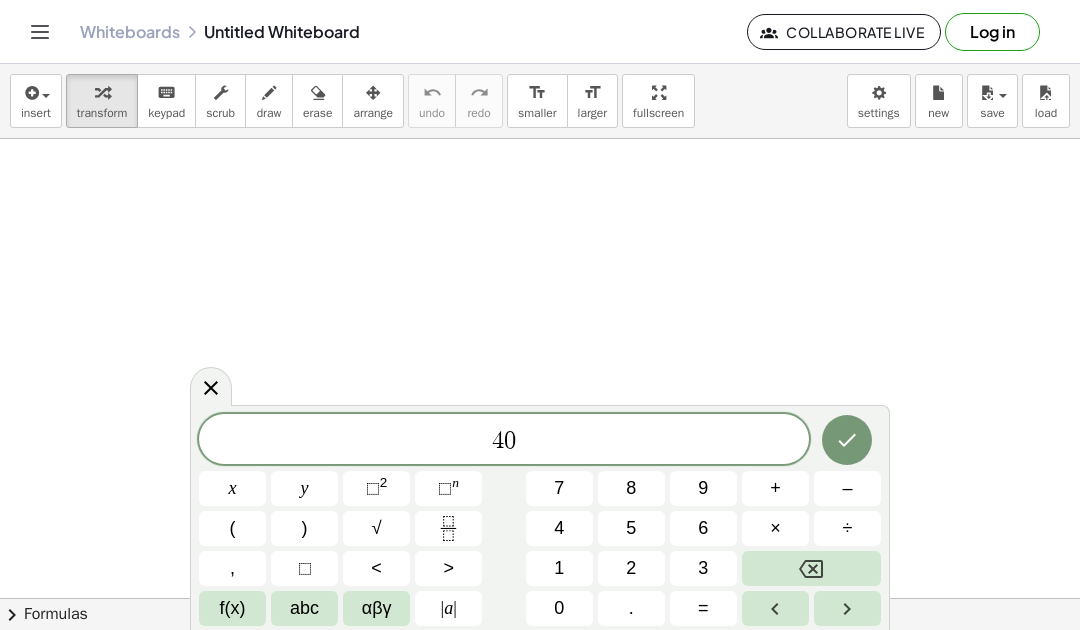 click 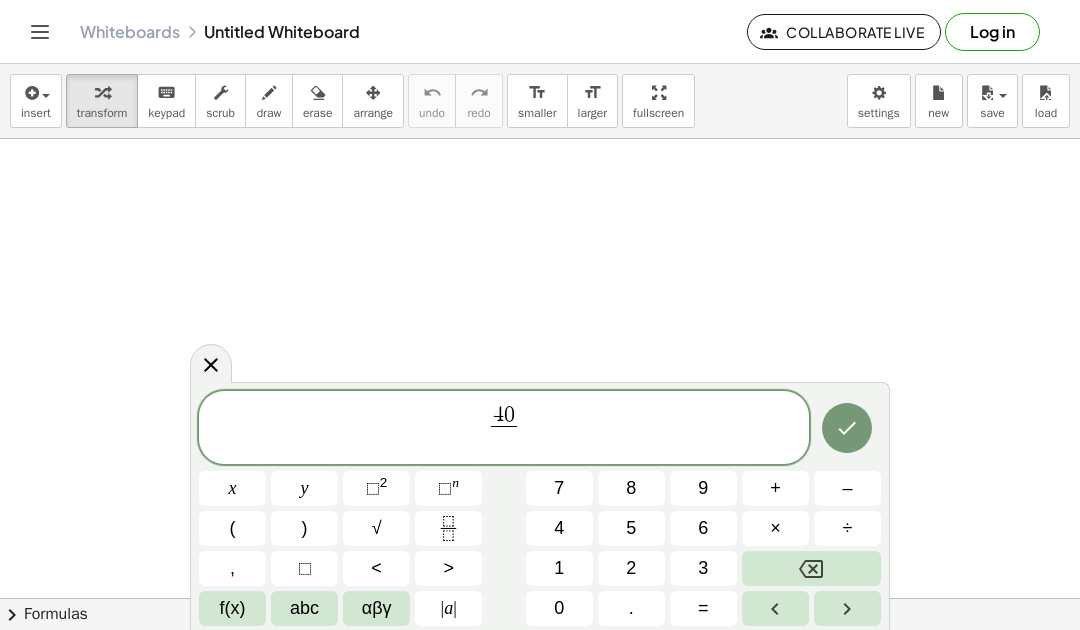 click on "x" at bounding box center (232, 488) 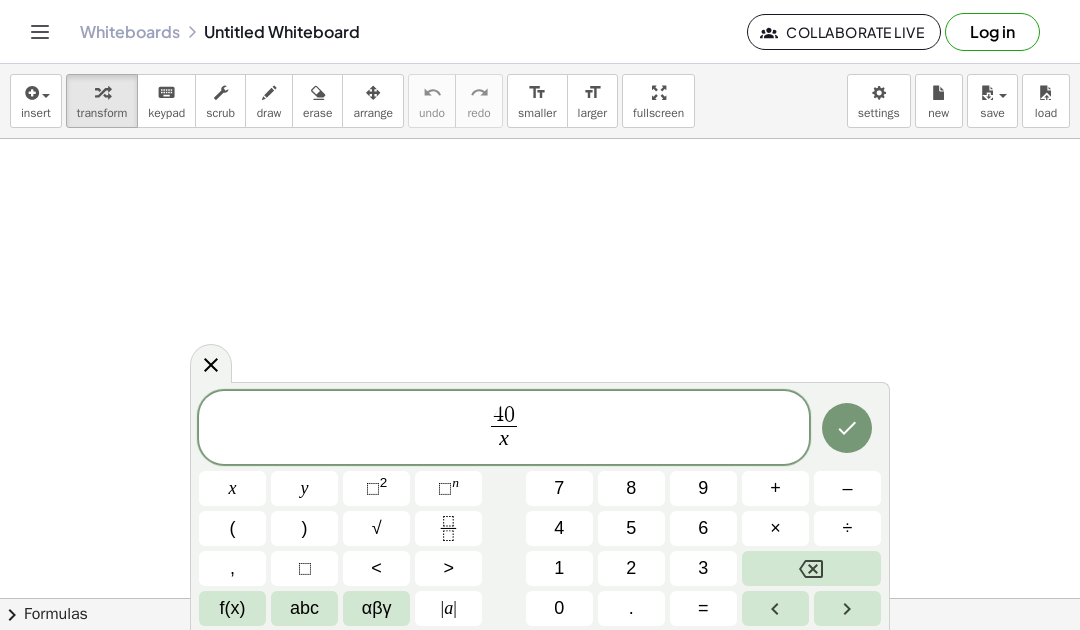 click on "–" at bounding box center (847, 488) 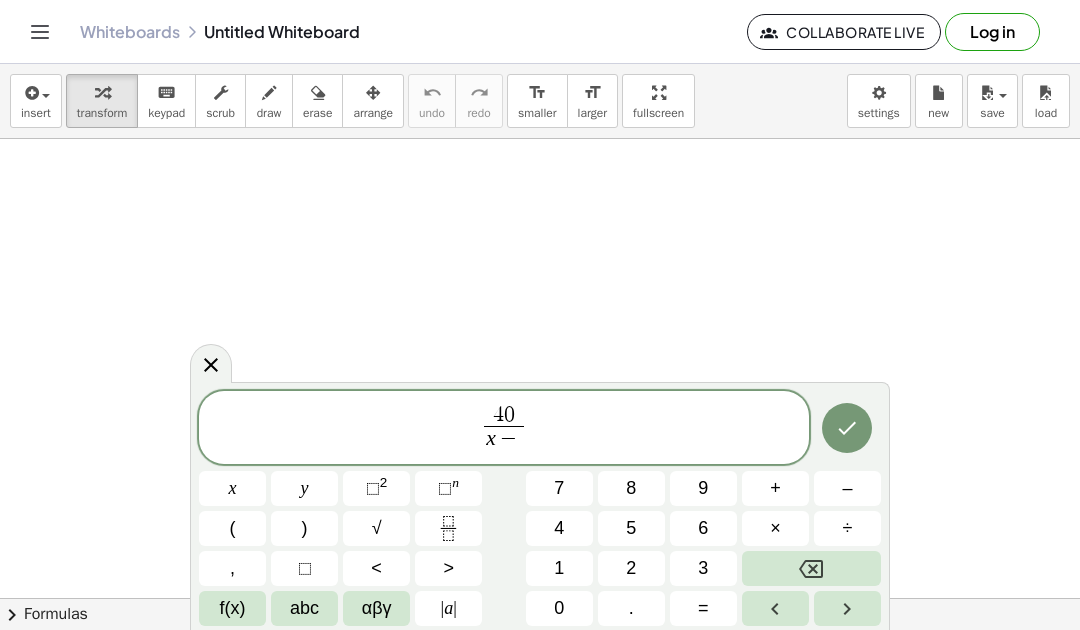 click on "1" at bounding box center [559, 568] 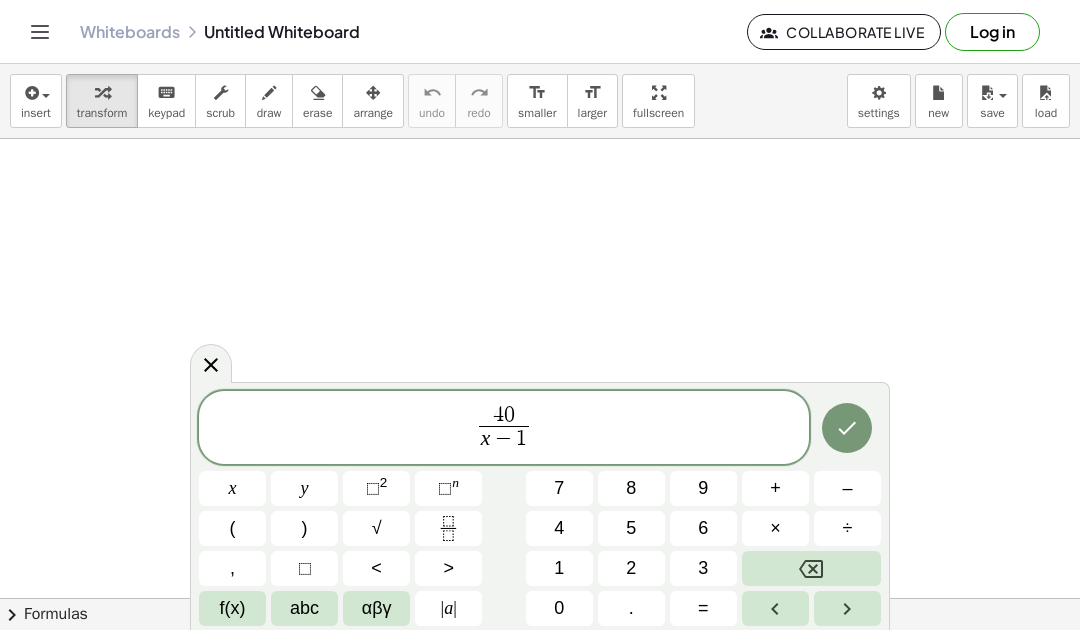 click on "4 0 x − 1 ​ ​" at bounding box center [504, 429] 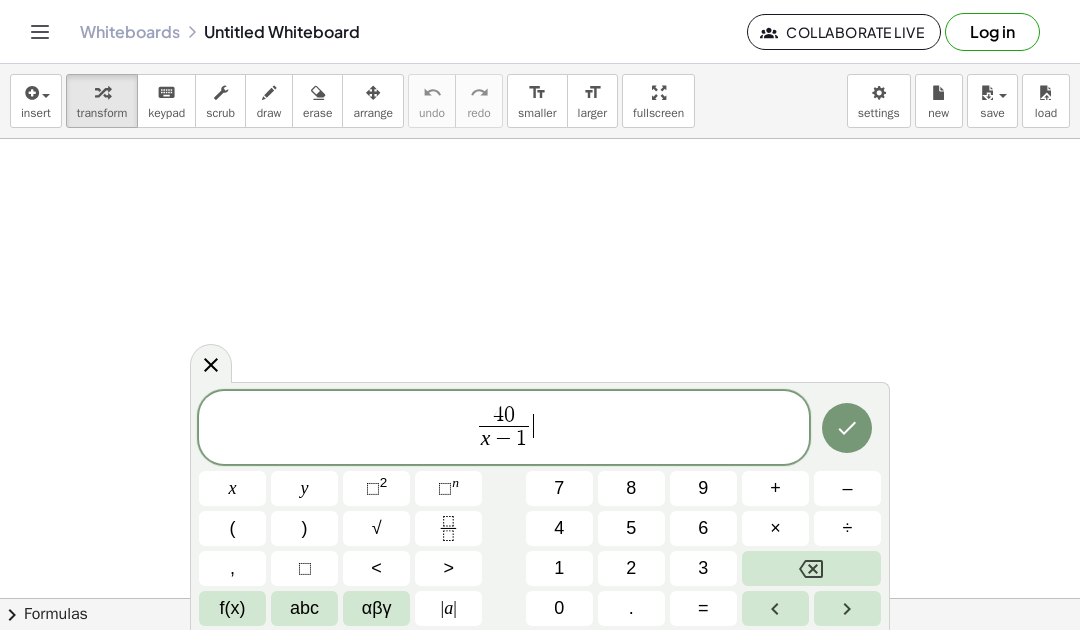 click on "=" at bounding box center (703, 608) 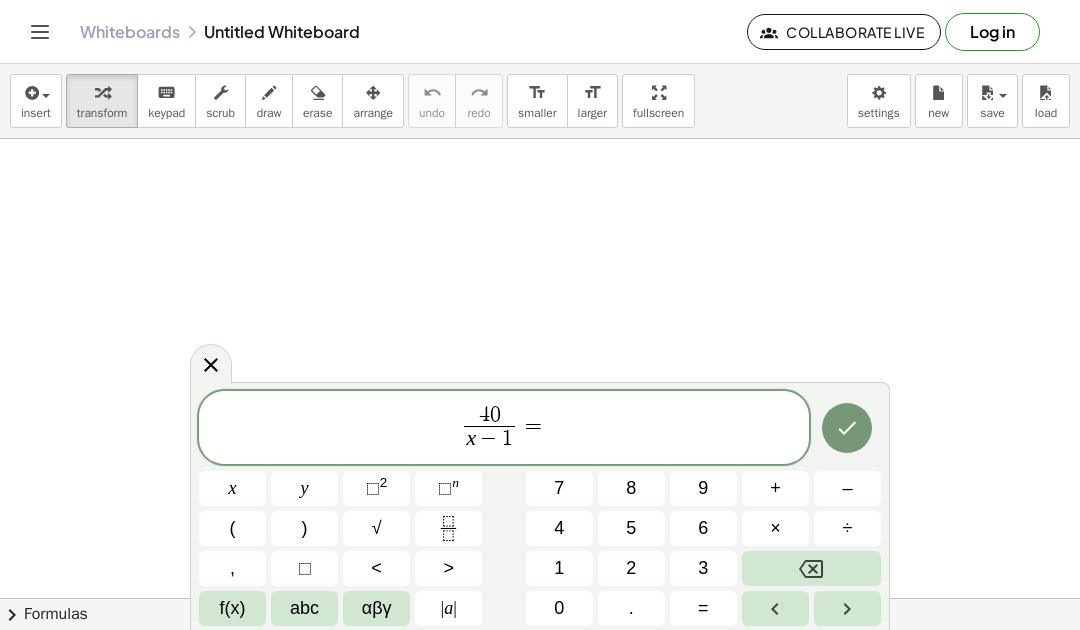 click on "2" at bounding box center (631, 568) 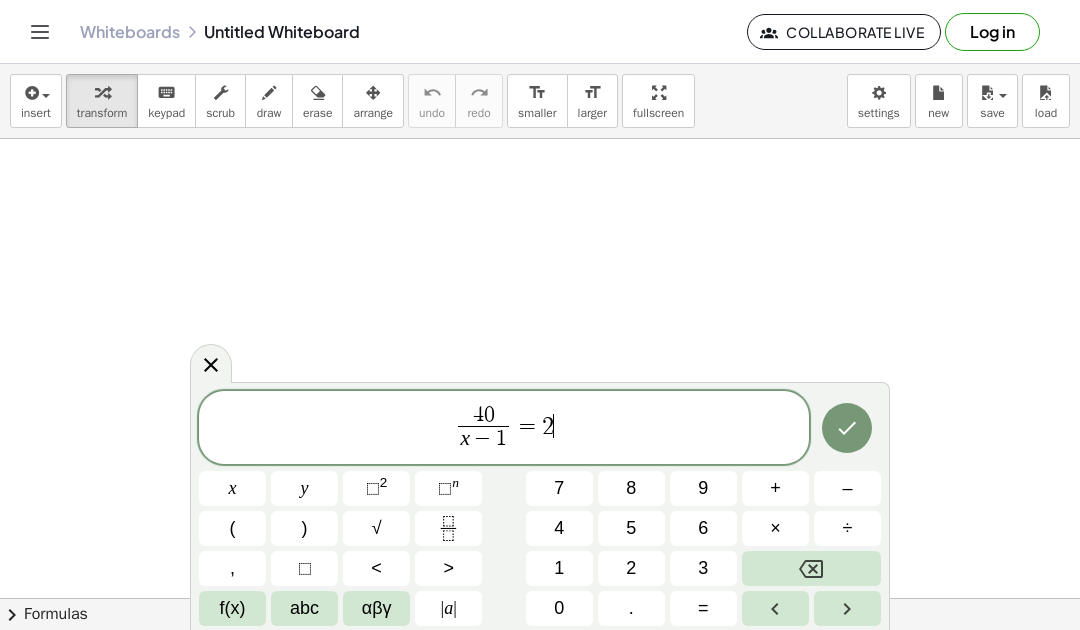 click on "x" at bounding box center (232, 488) 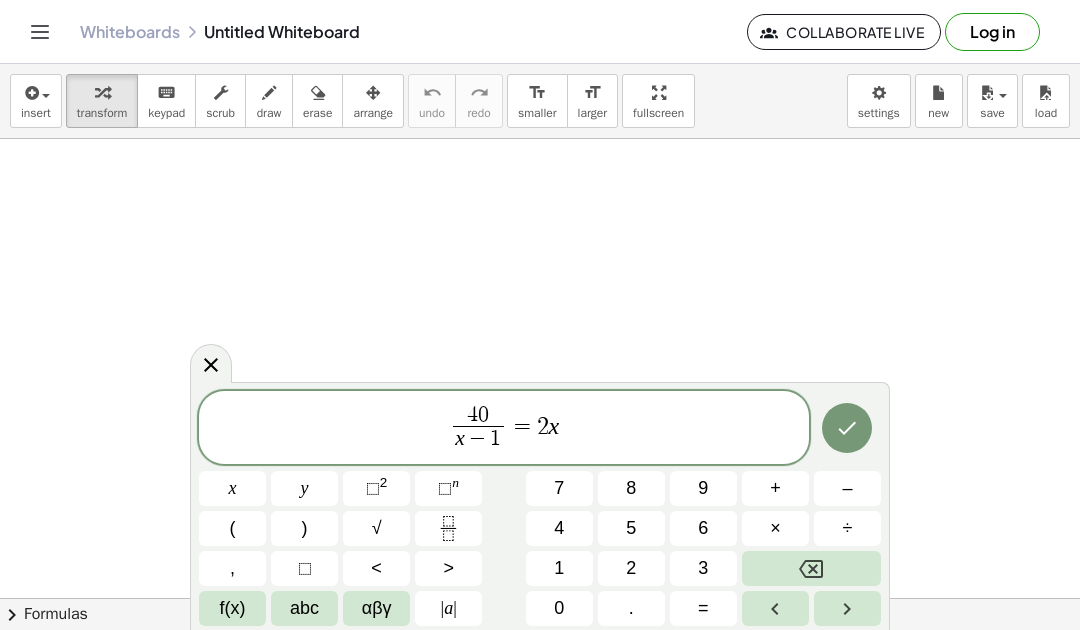 click 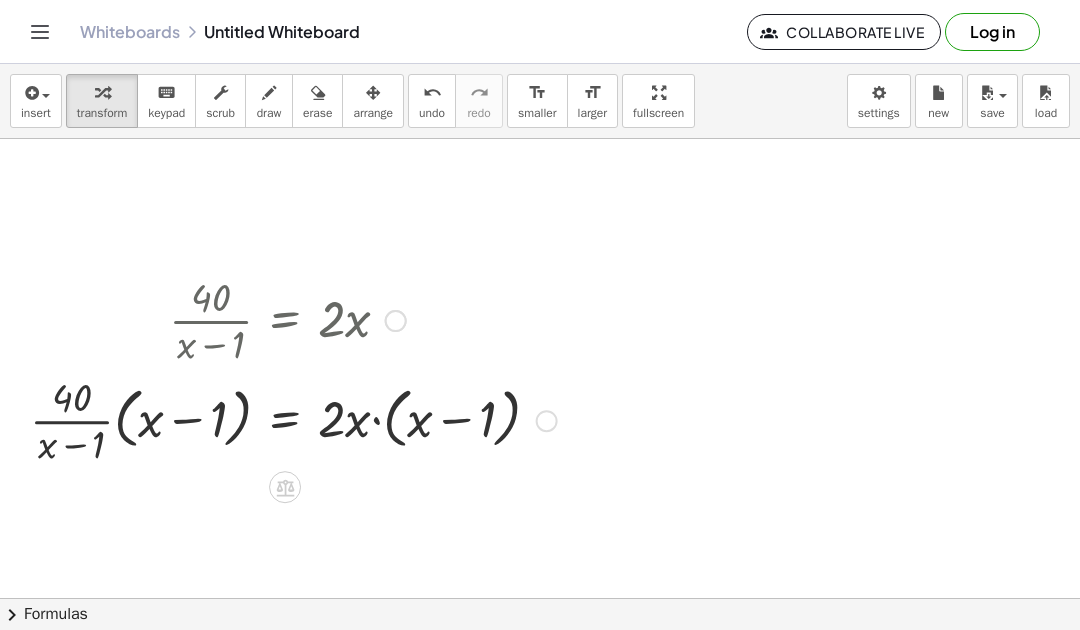 scroll, scrollTop: 173, scrollLeft: 0, axis: vertical 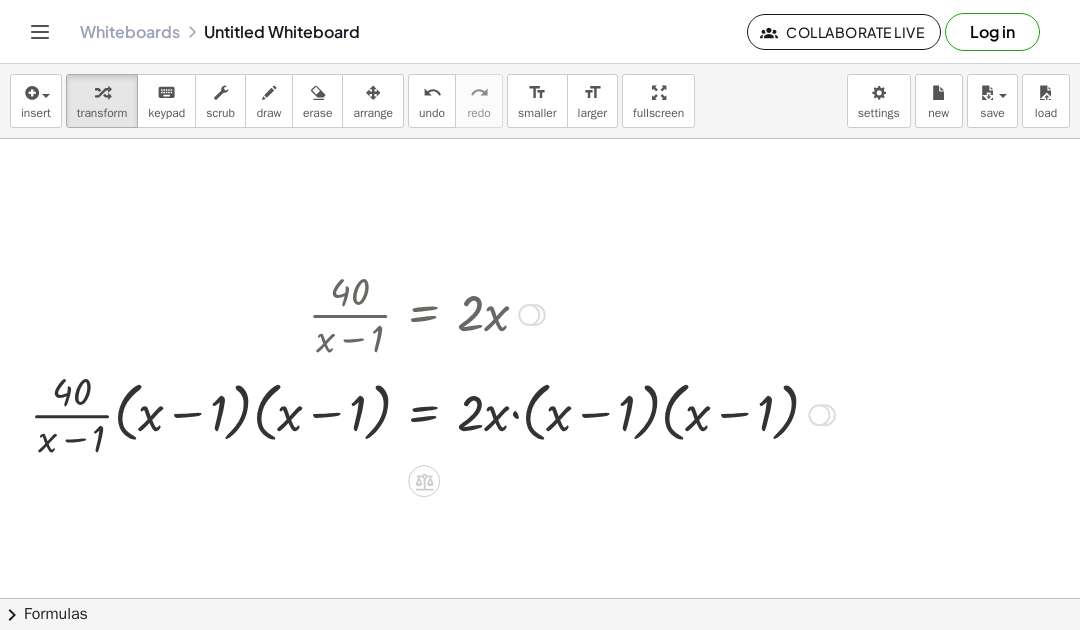 click on "insert select one: Math Expression Function Text Youtube Video Graphing Geometry Geometry 3D transform keyboard keypad scrub draw erase arrange undo undo redo redo format_size smaller format_size larger fullscreen load   save new settings" at bounding box center (540, 101) 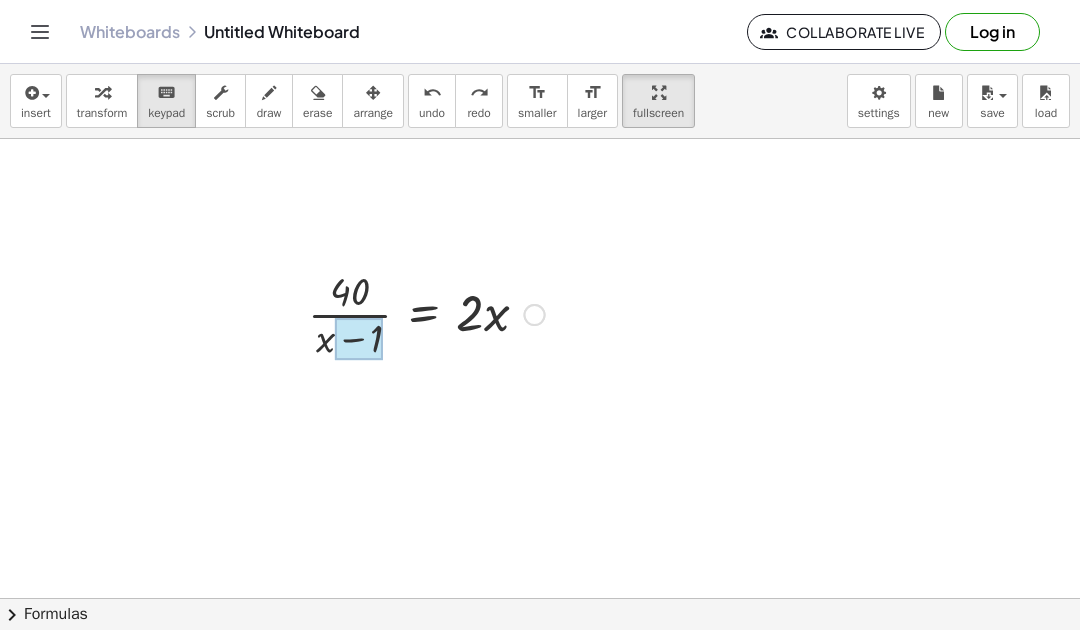 click at bounding box center (359, 340) 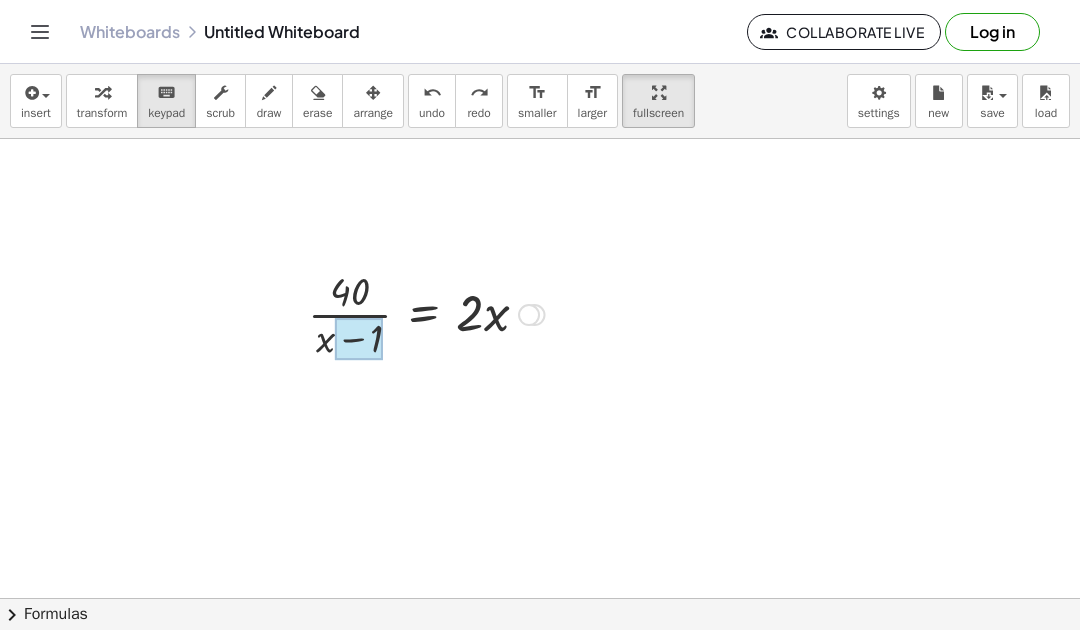 click at bounding box center [359, 340] 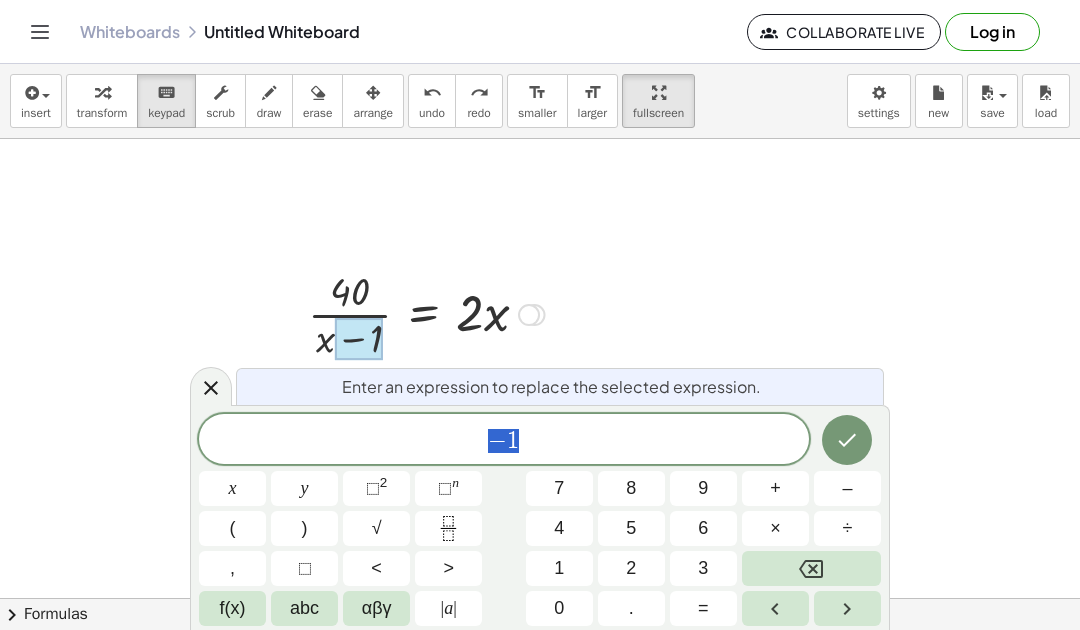click at bounding box center (847, 608) 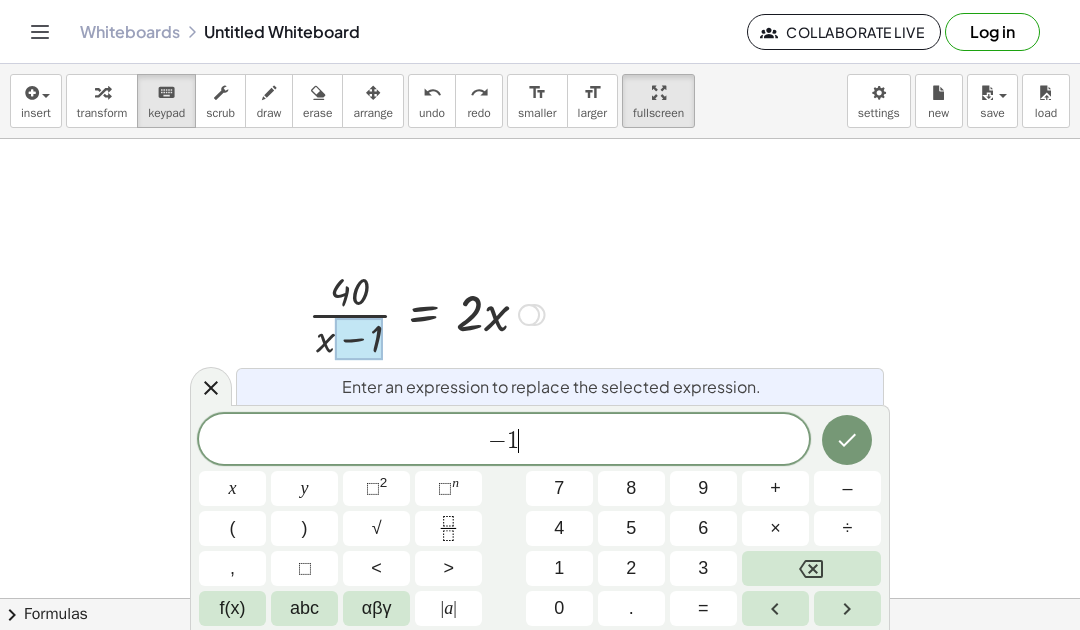click at bounding box center [847, 608] 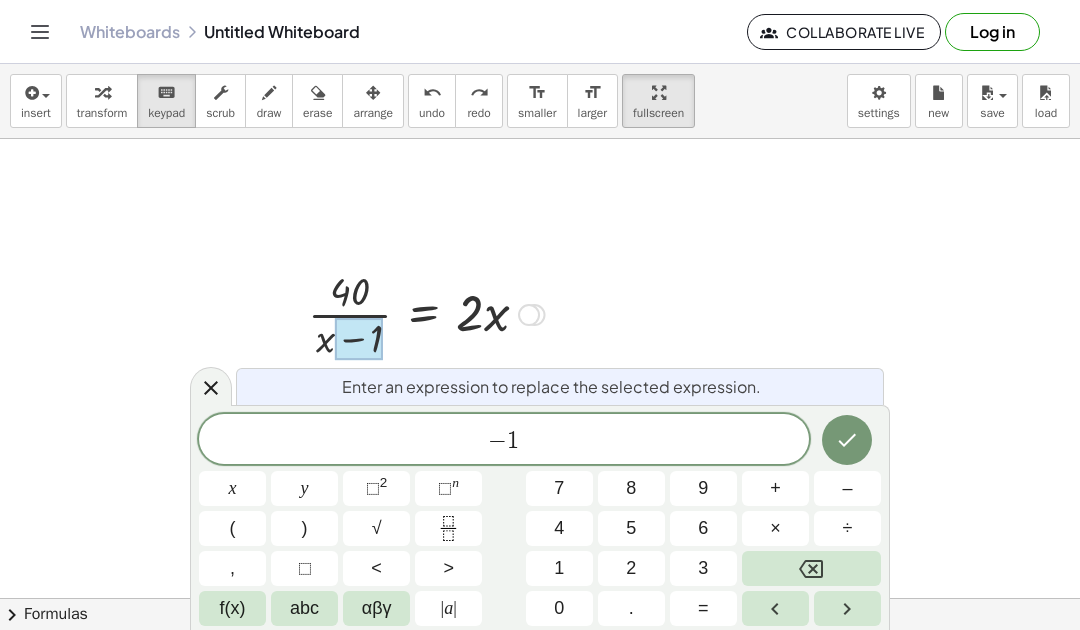 click 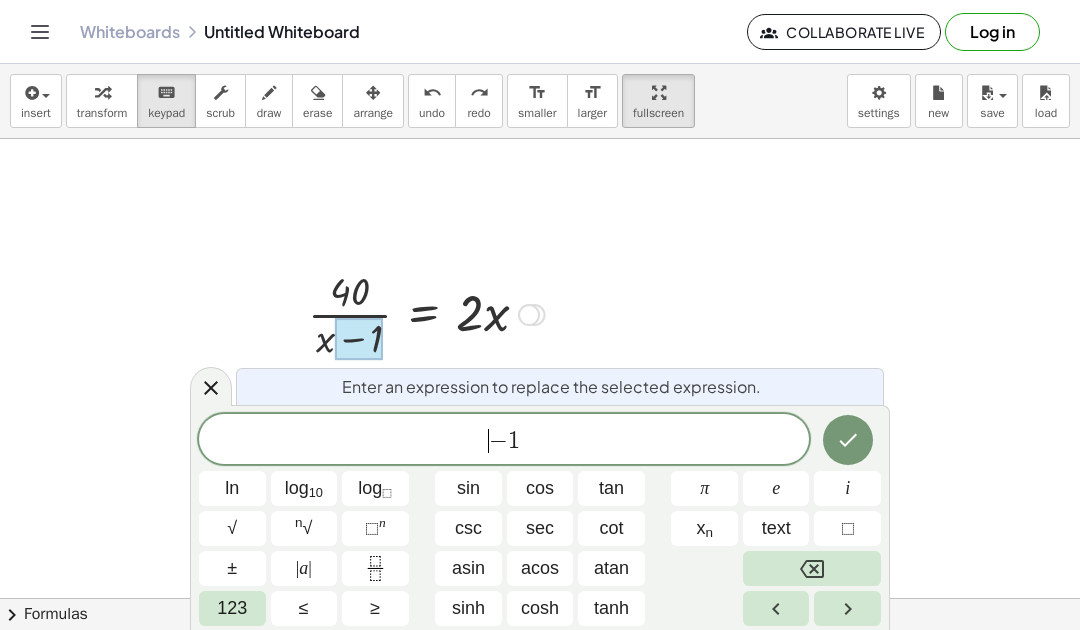 click on "123" at bounding box center [232, 608] 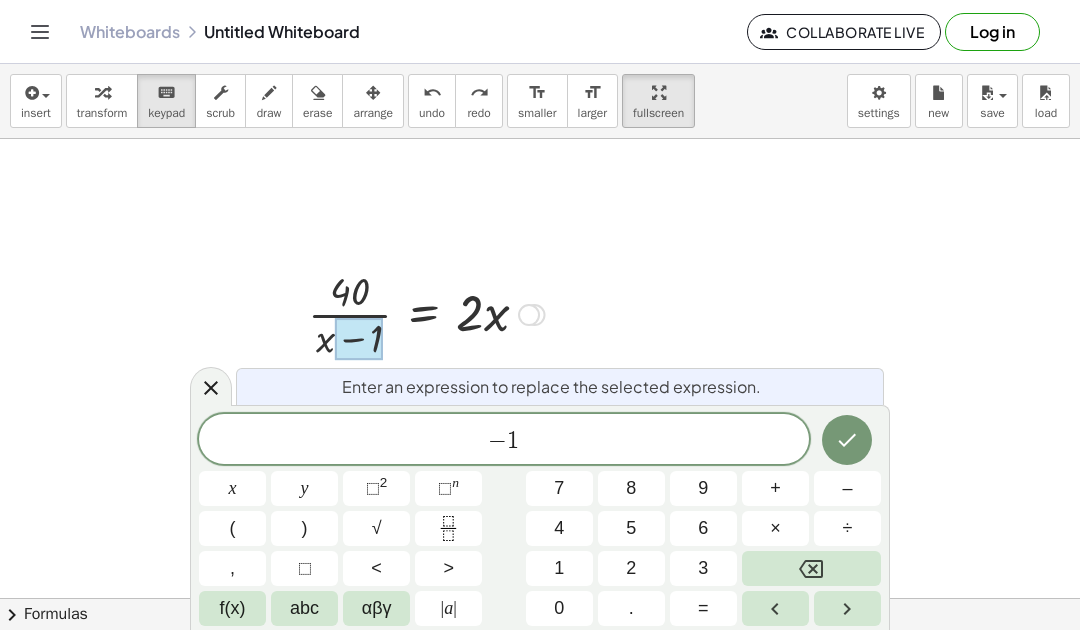 click on "x" at bounding box center (233, 488) 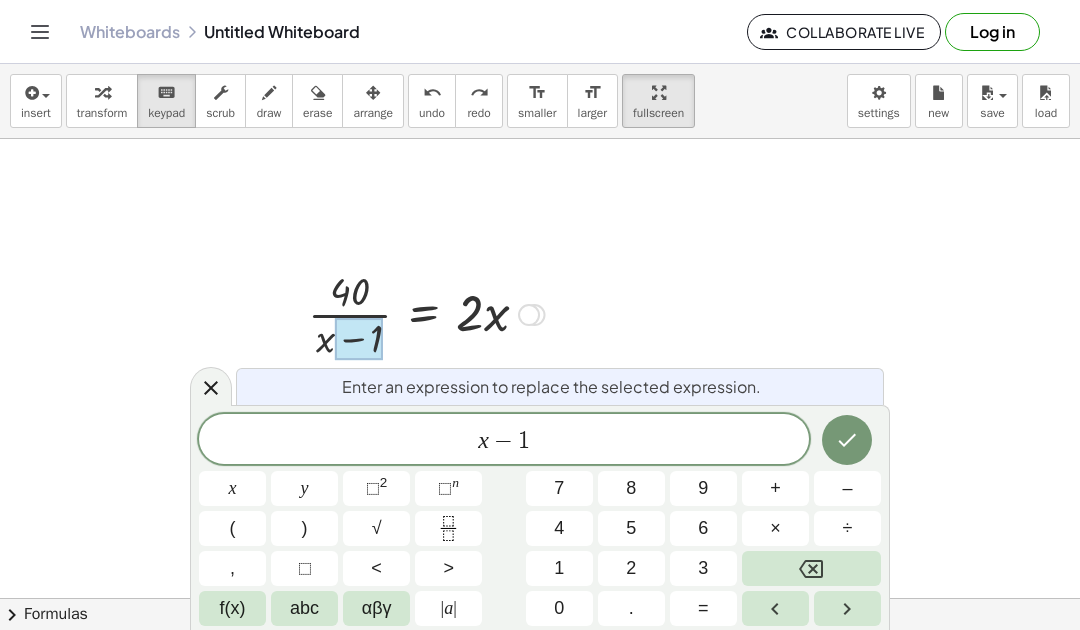 click 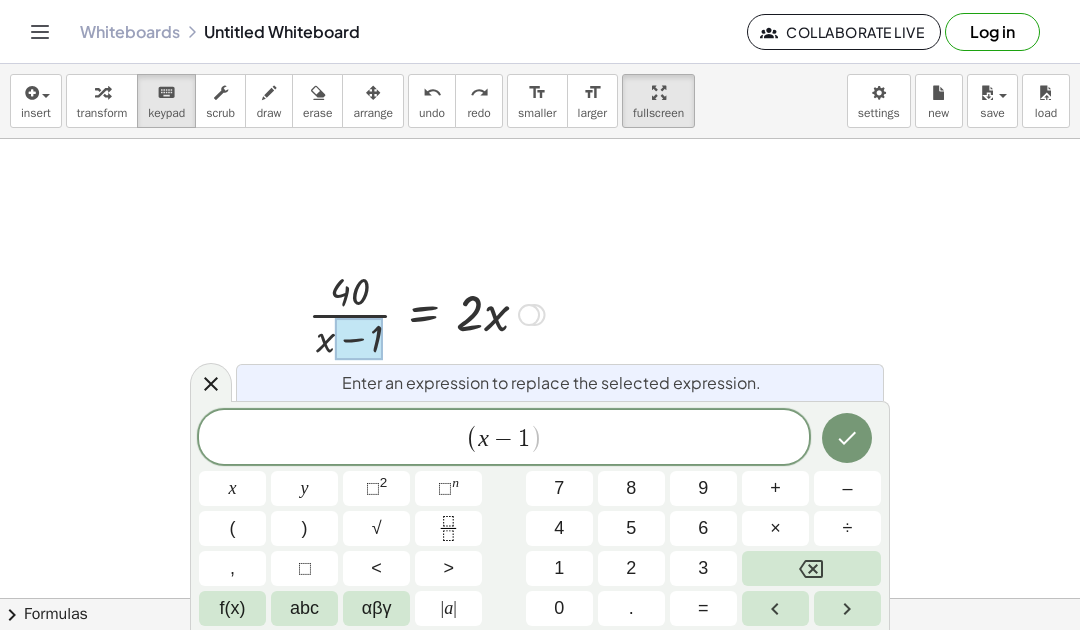 click 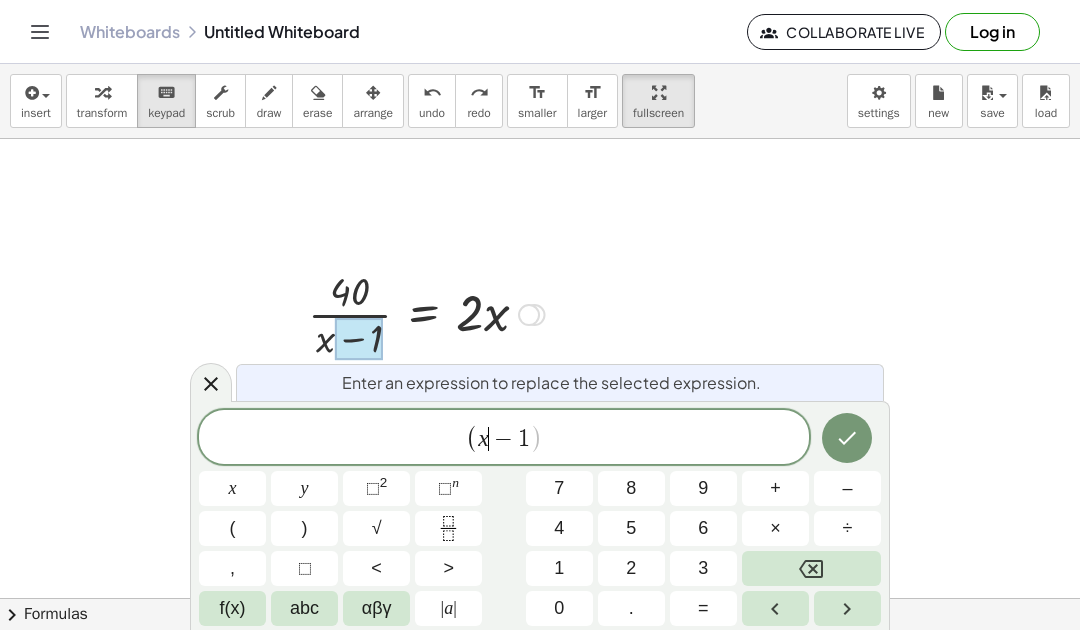 click 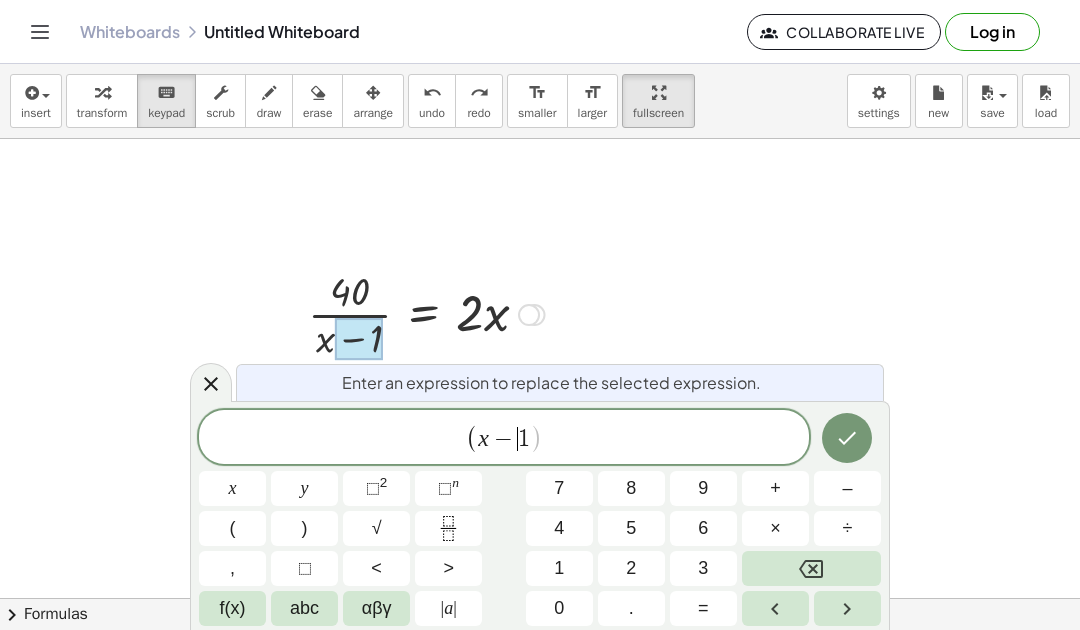 click at bounding box center [847, 608] 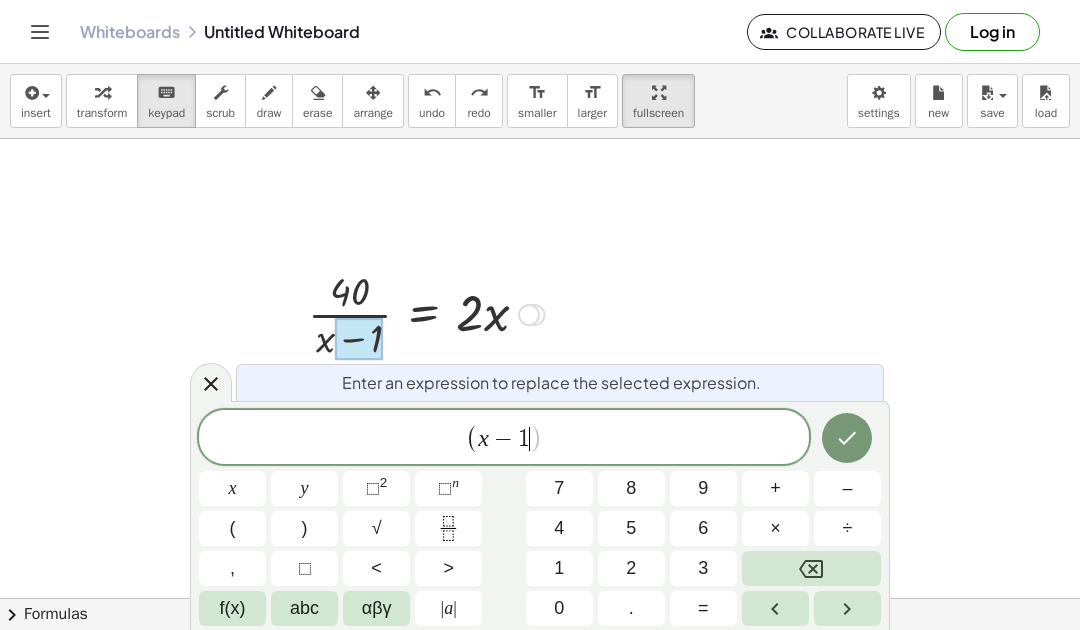 click at bounding box center (847, 608) 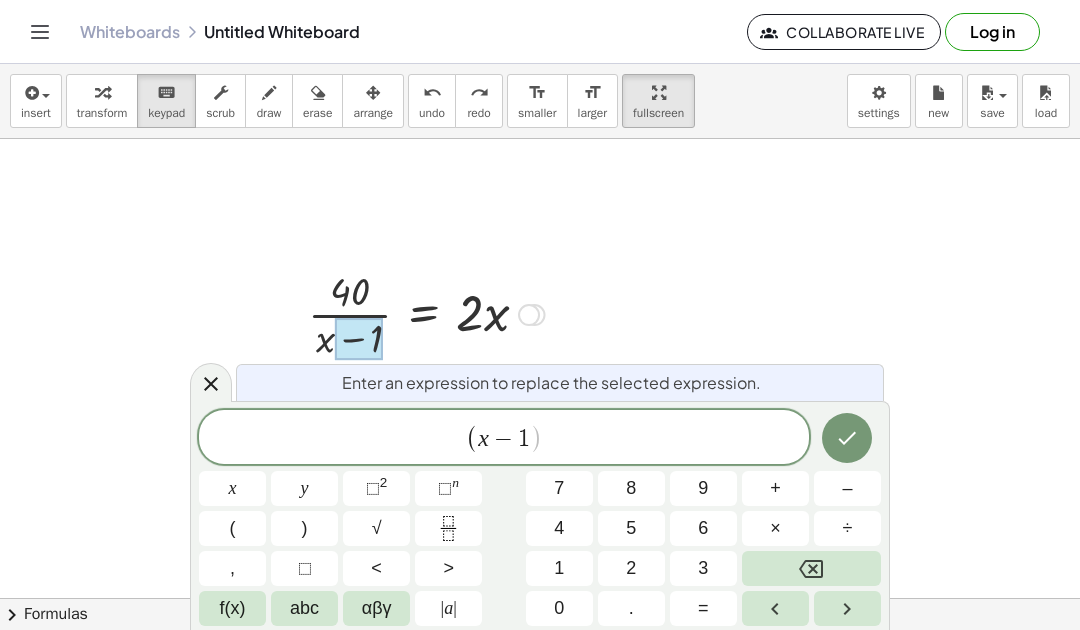 click on ")" at bounding box center (305, 528) 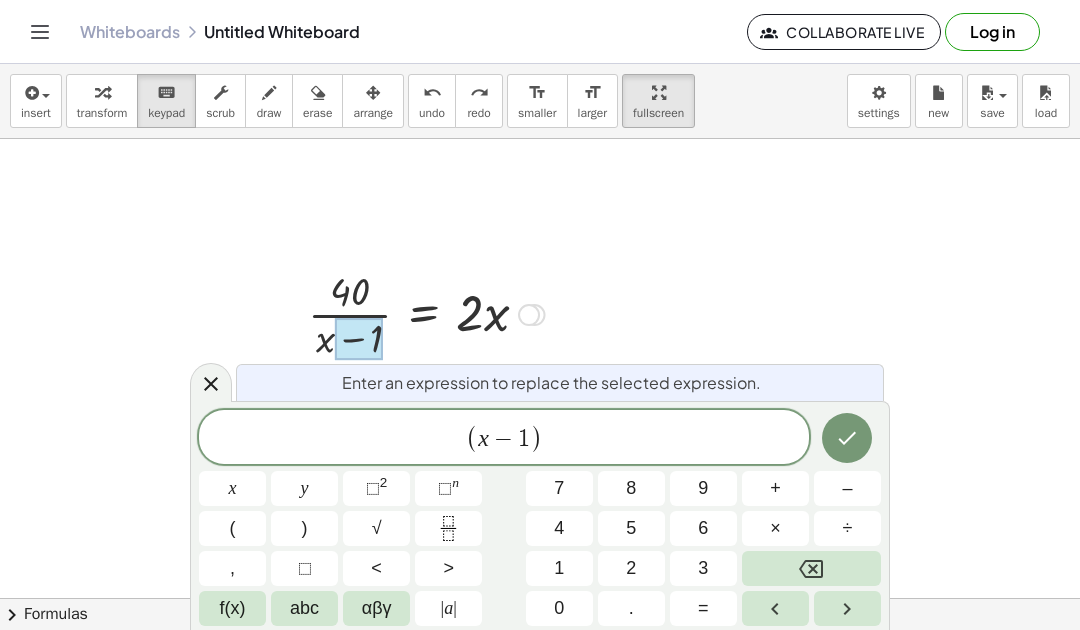 click at bounding box center (847, 438) 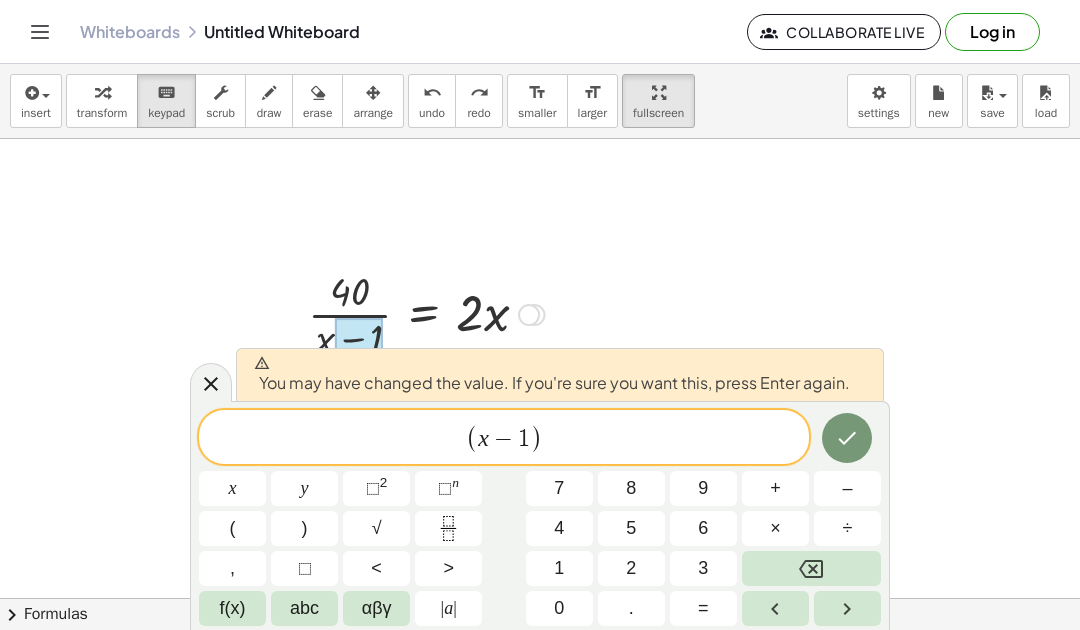 click 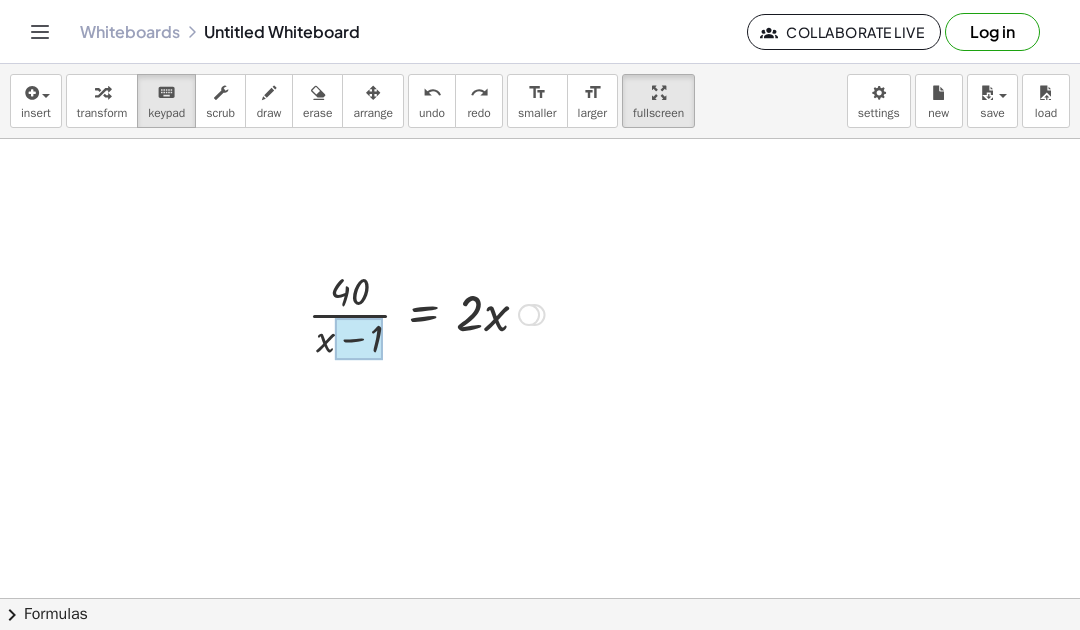 click at bounding box center (359, 340) 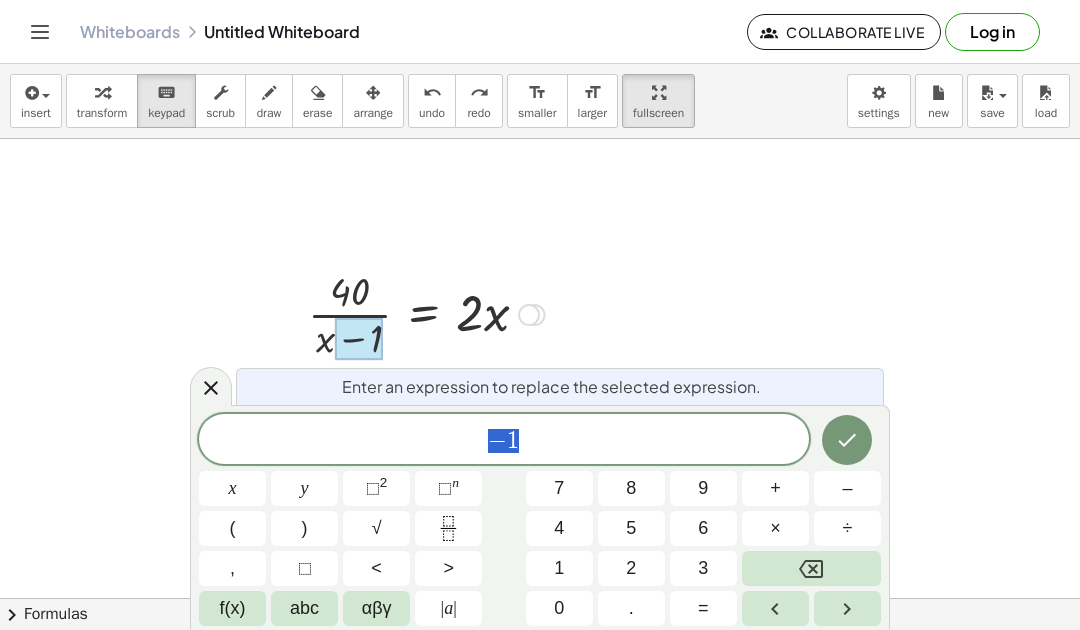 click on "–" at bounding box center [847, 488] 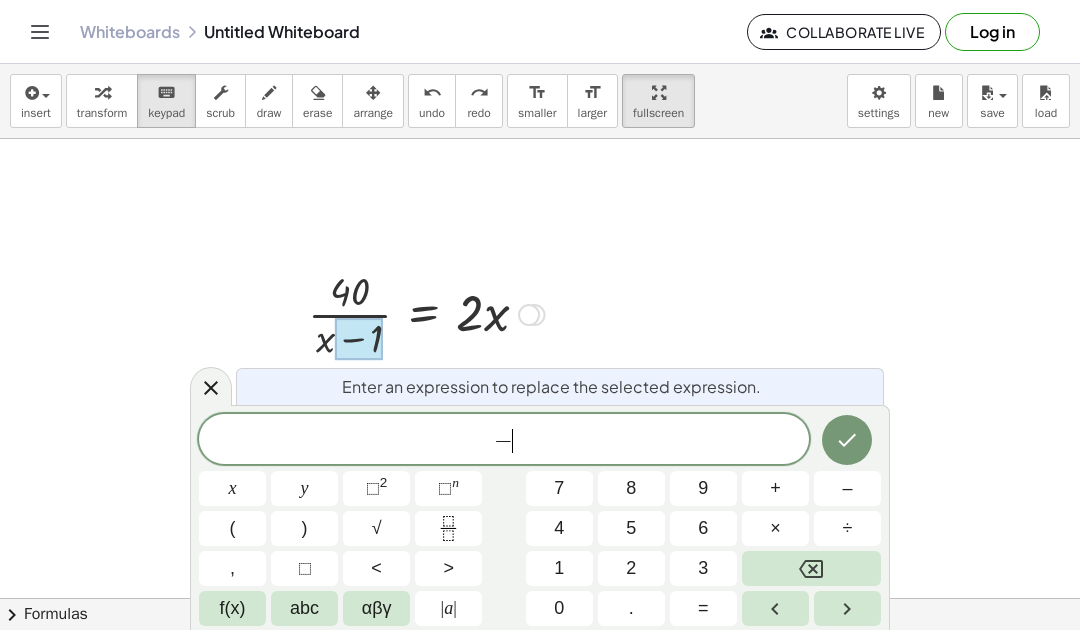 click at bounding box center (811, 568) 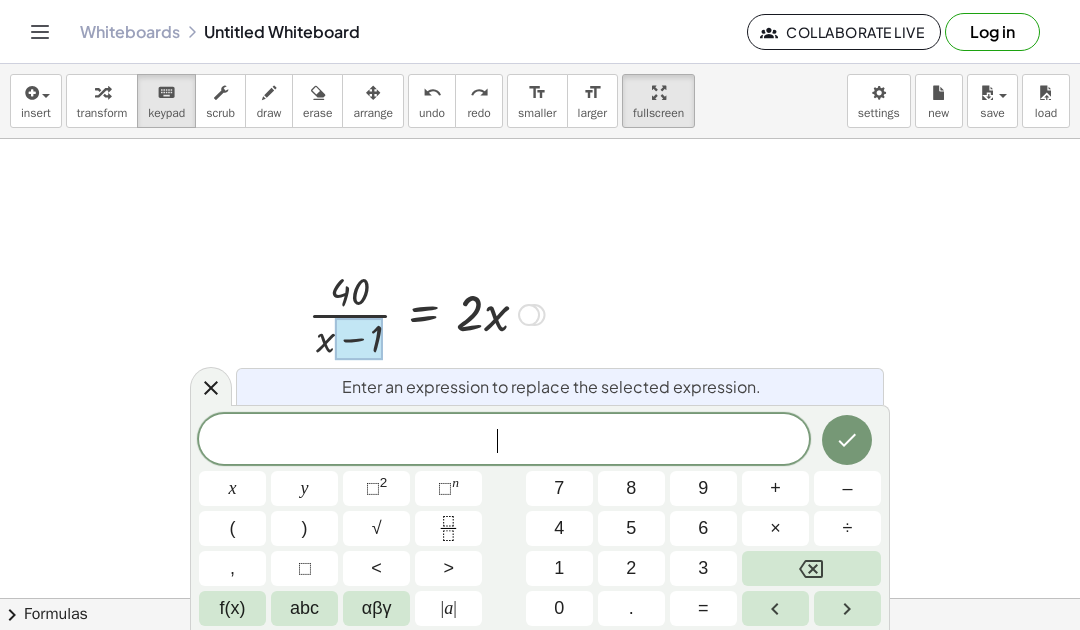 click at bounding box center (811, 568) 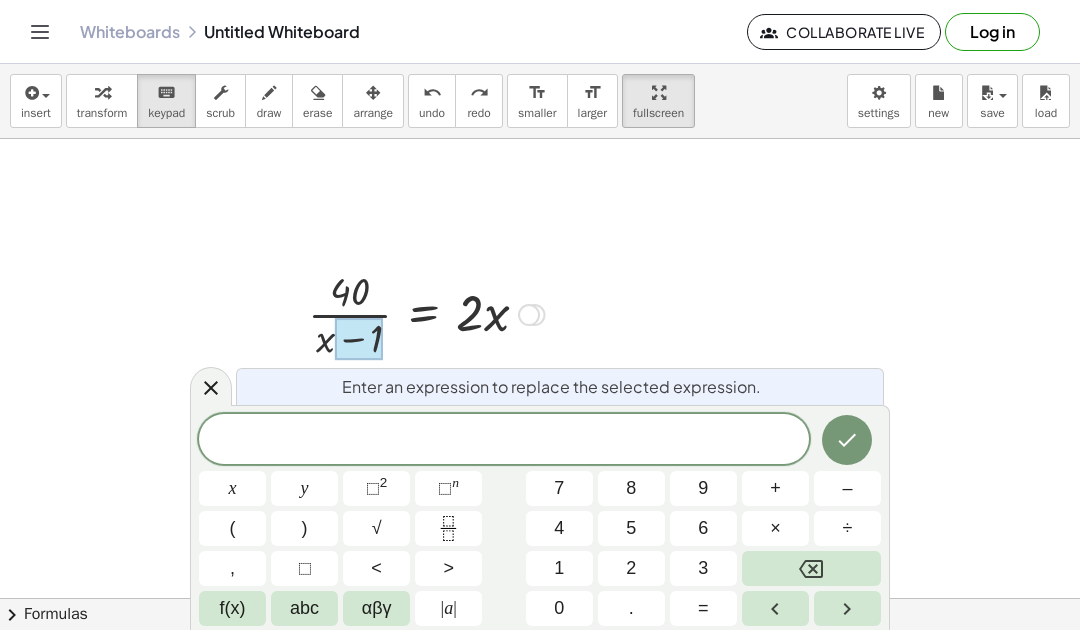 click at bounding box center [426, 313] 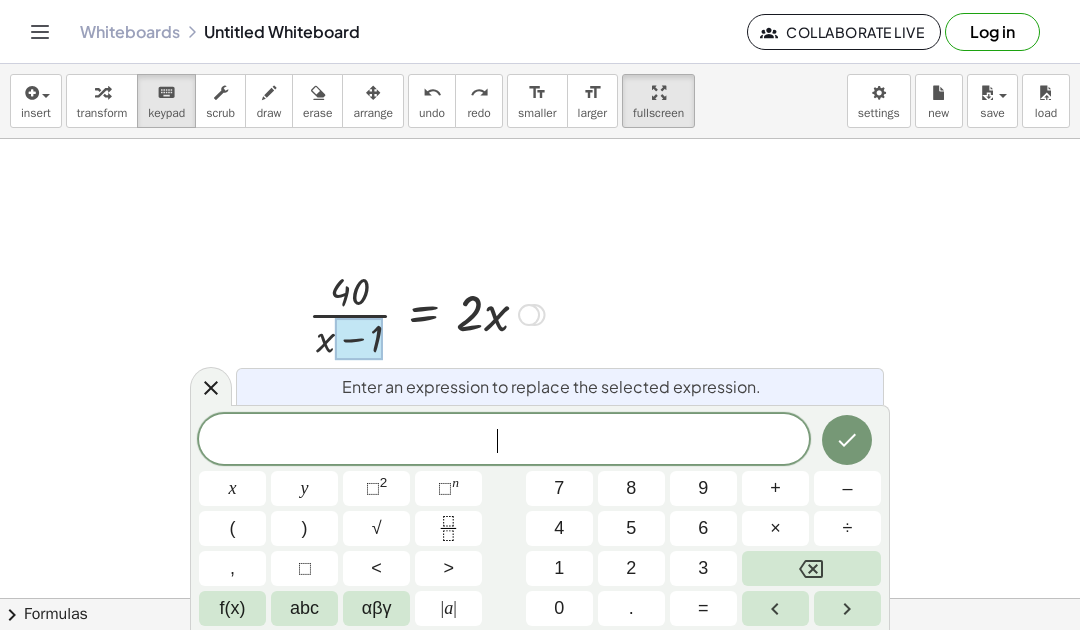 click at bounding box center (426, 313) 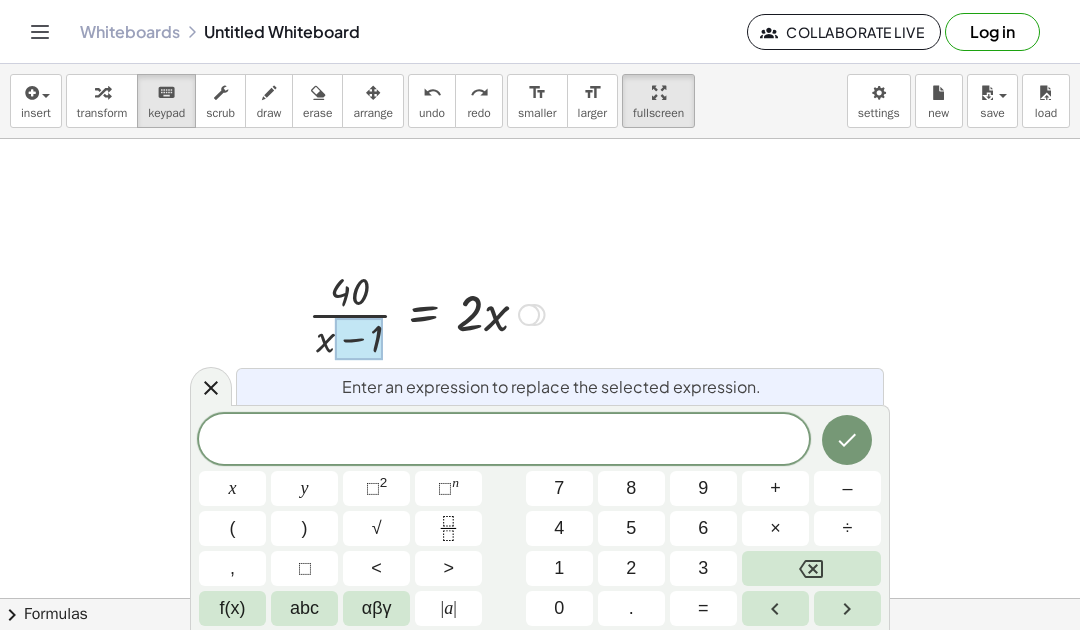 click at bounding box center (426, 313) 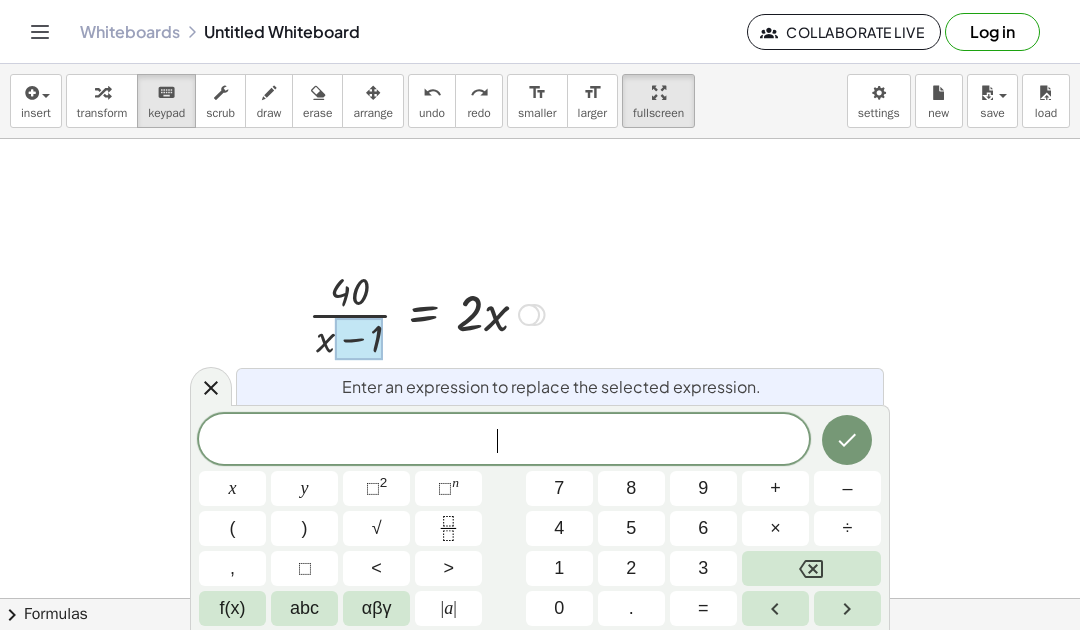 click on ")" at bounding box center [304, 528] 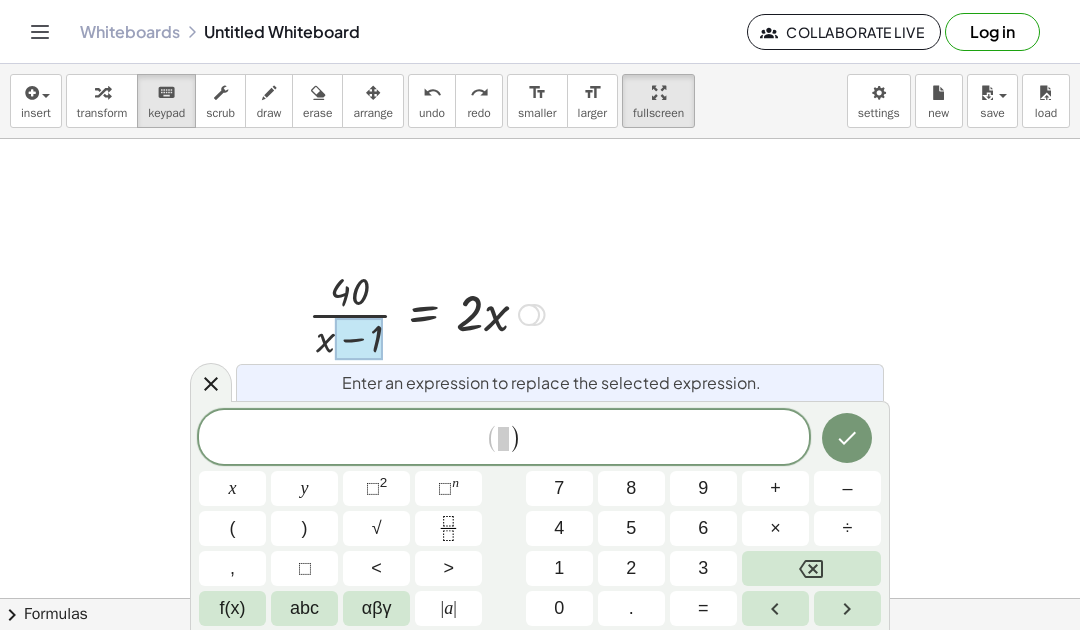 click at bounding box center (775, 608) 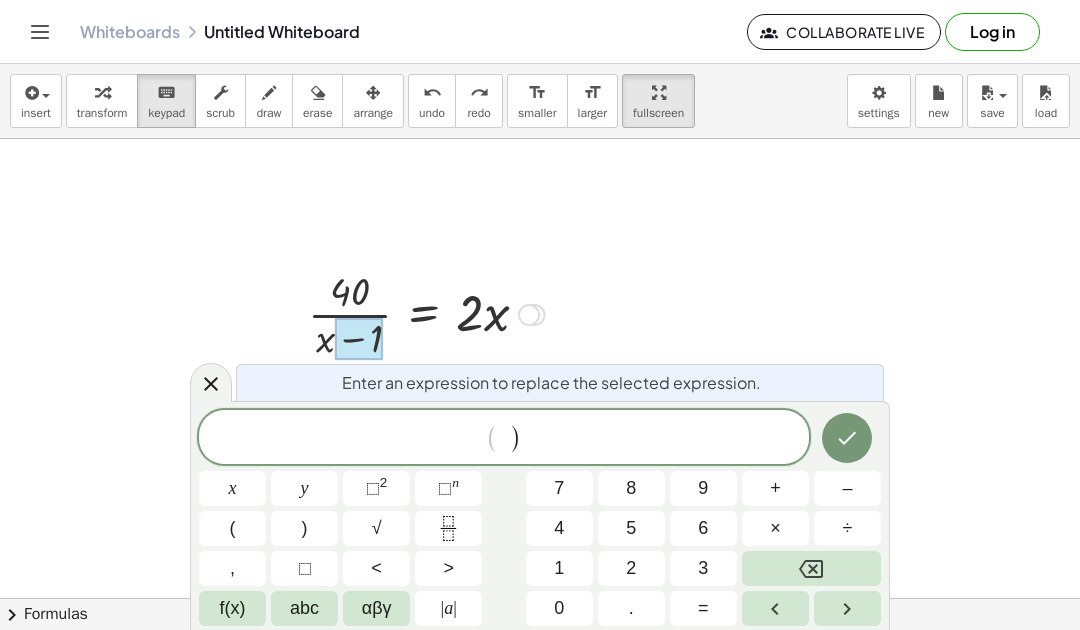 click at bounding box center (811, 568) 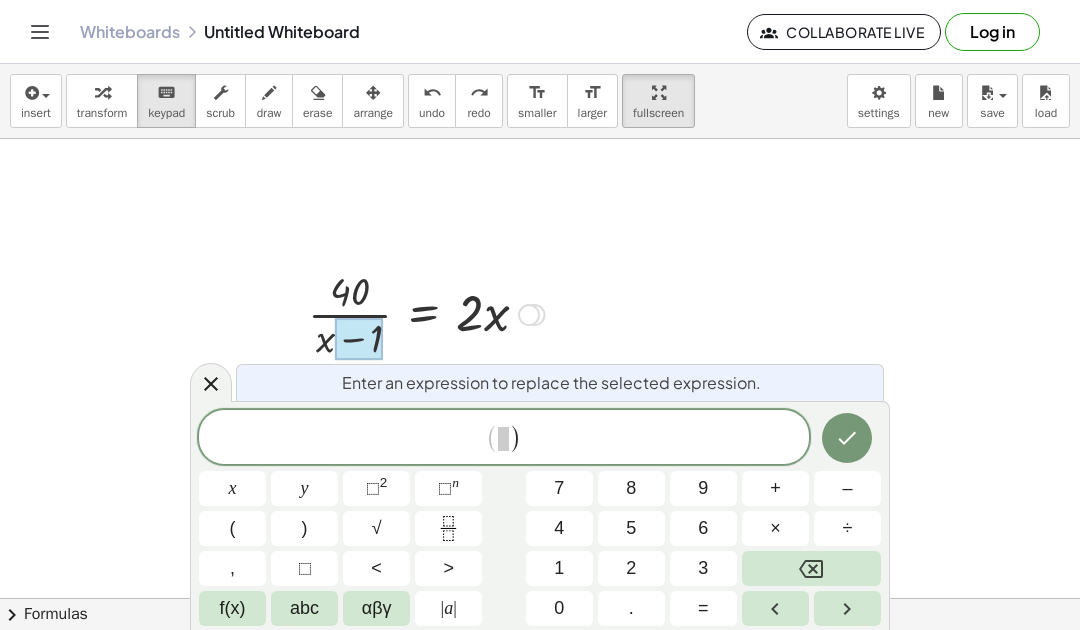 click on "–" at bounding box center [847, 488] 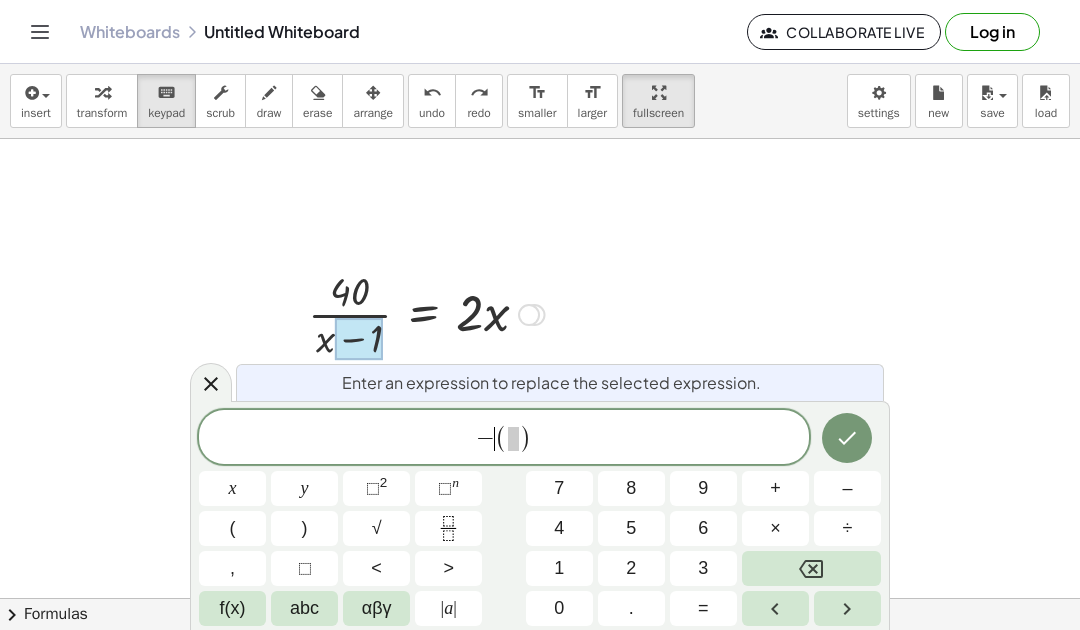 click on "1" at bounding box center (559, 568) 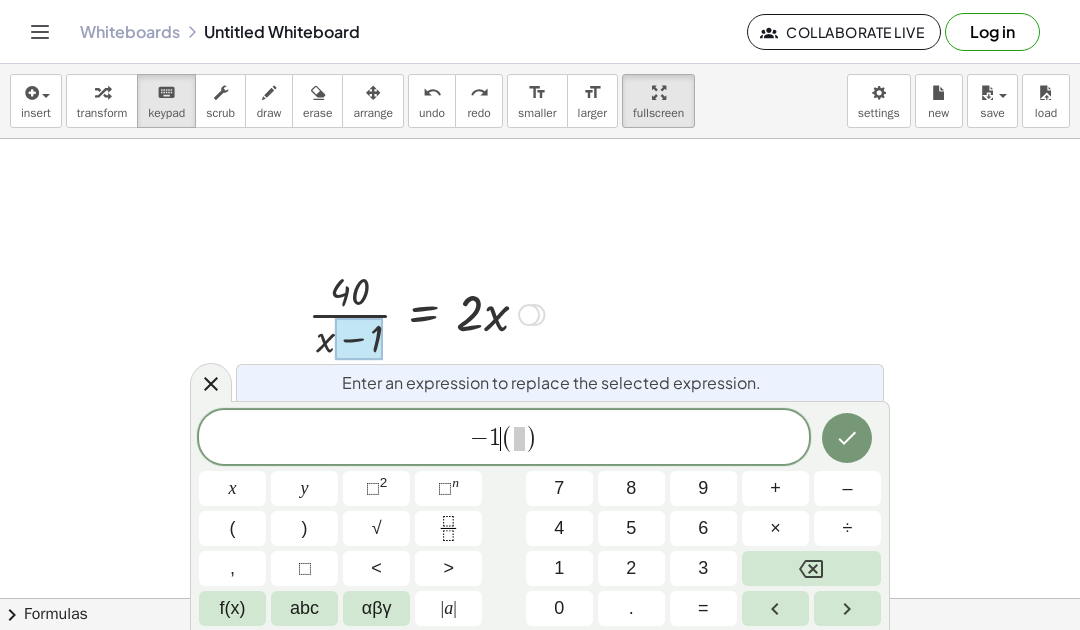 click on "Enter an expression to replace the selected expression." at bounding box center (560, 382) 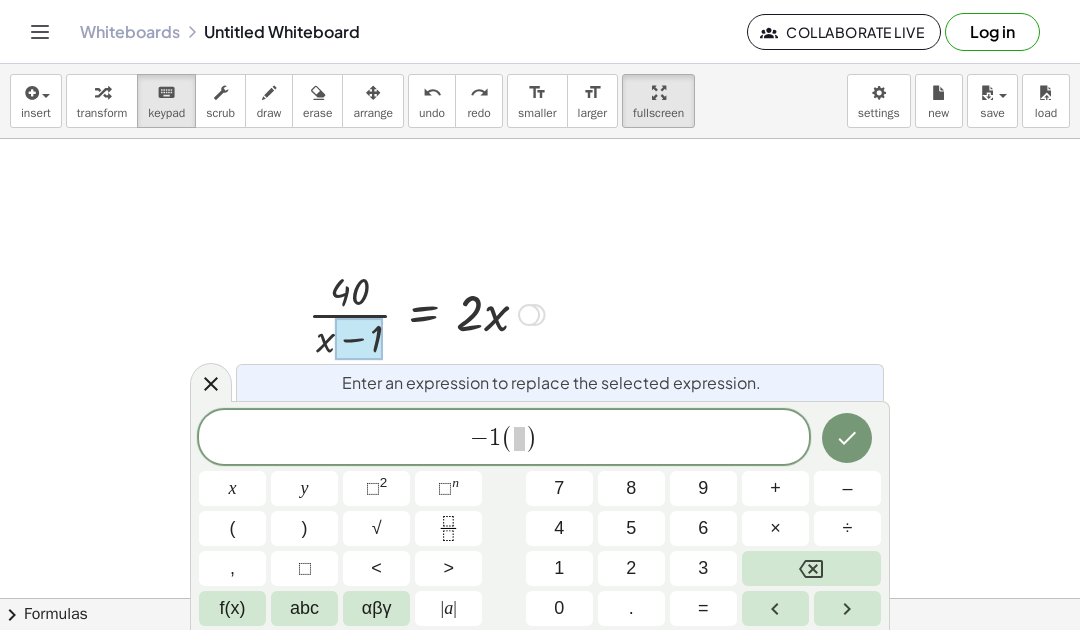 click on "Enter an expression to replace the selected expression." at bounding box center [560, 382] 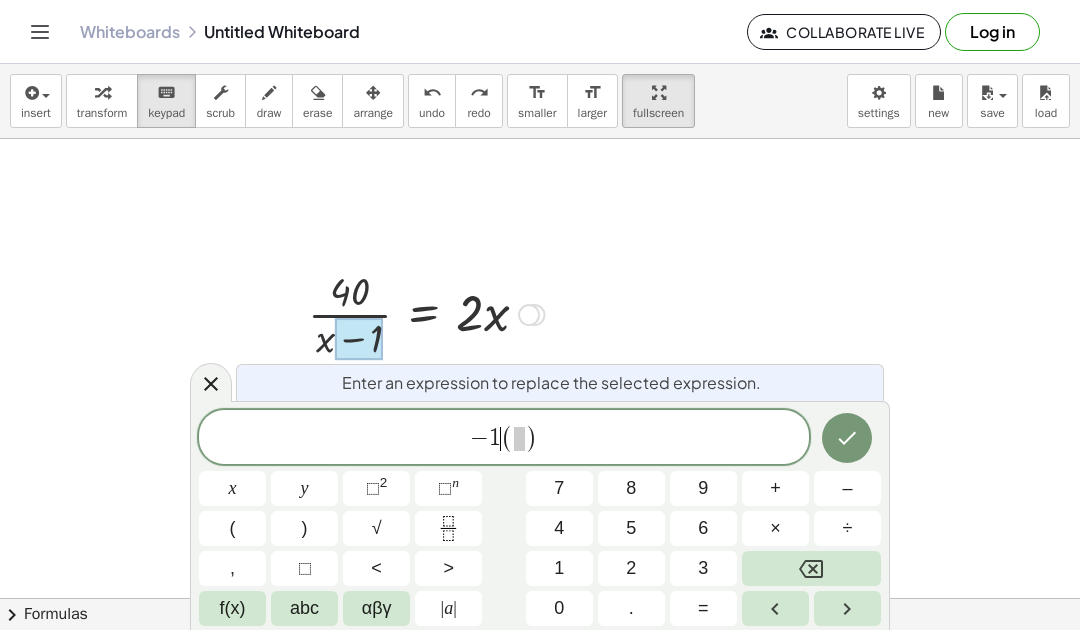 click at bounding box center [519, 439] 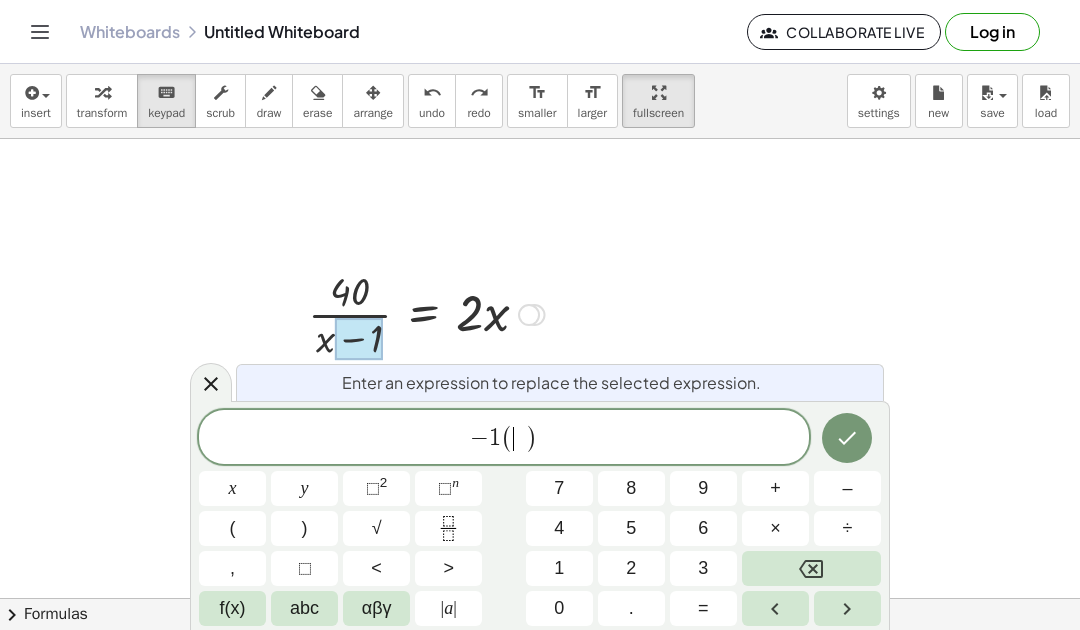 click 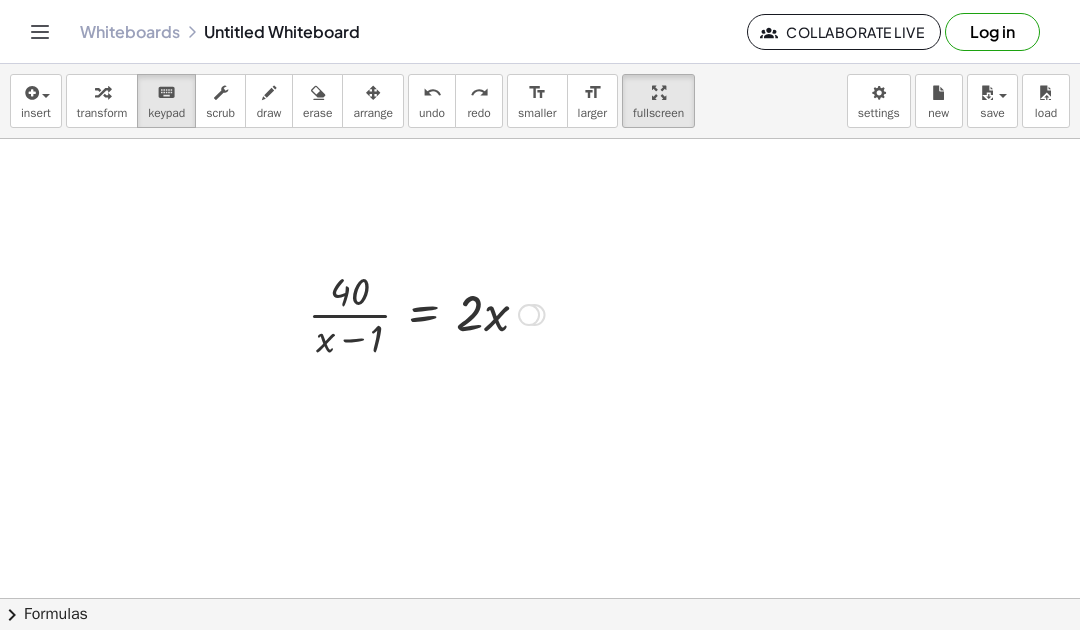 click at bounding box center [426, 313] 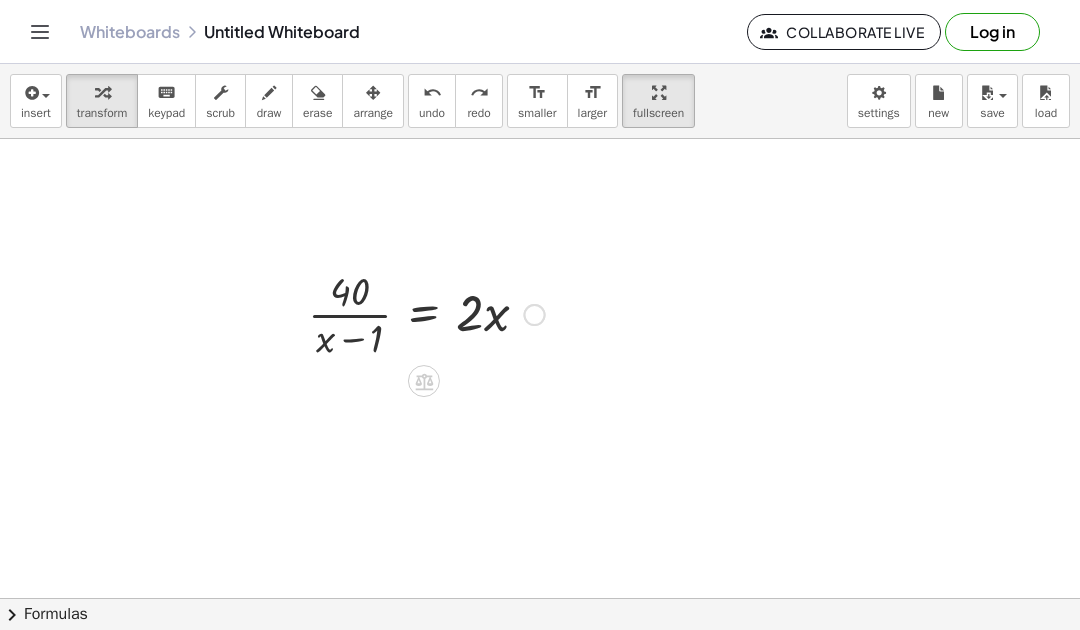 click at bounding box center (30, 93) 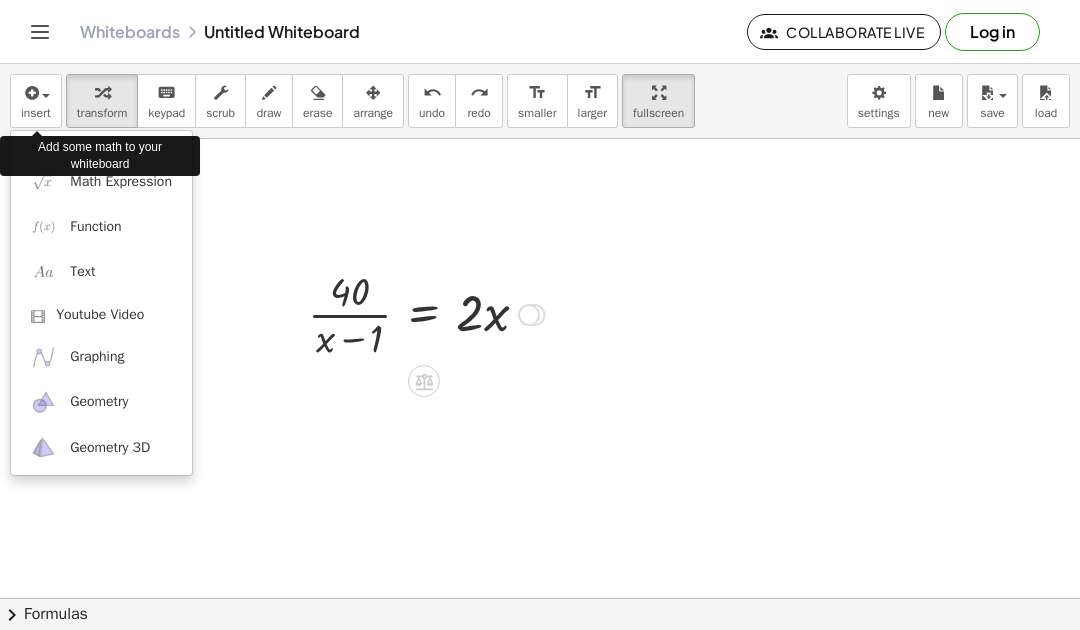 click at bounding box center (540, 315) 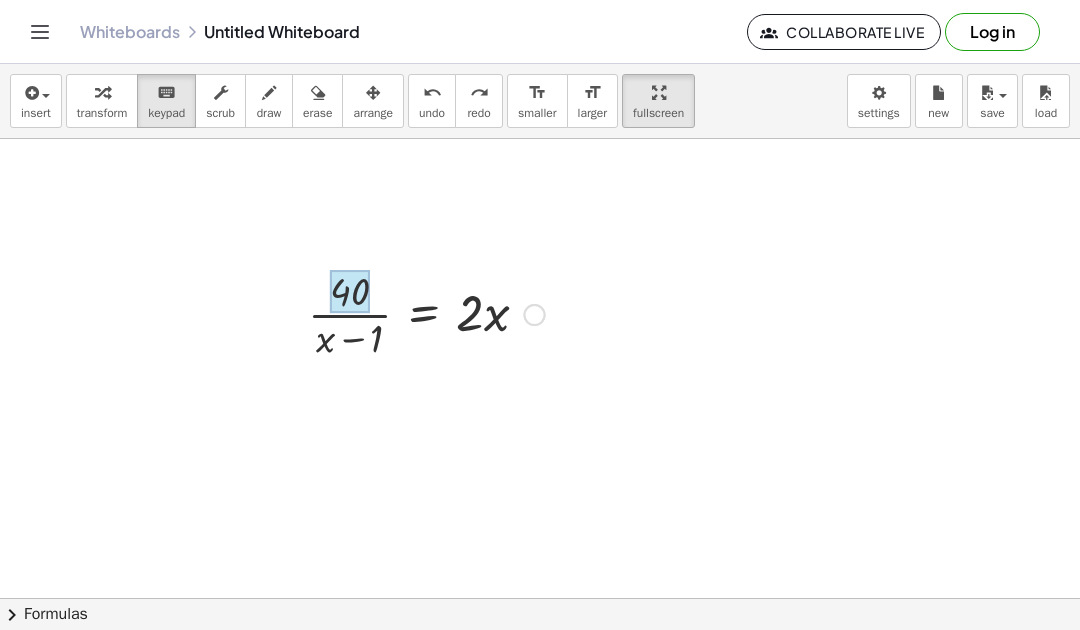 click at bounding box center [349, 292] 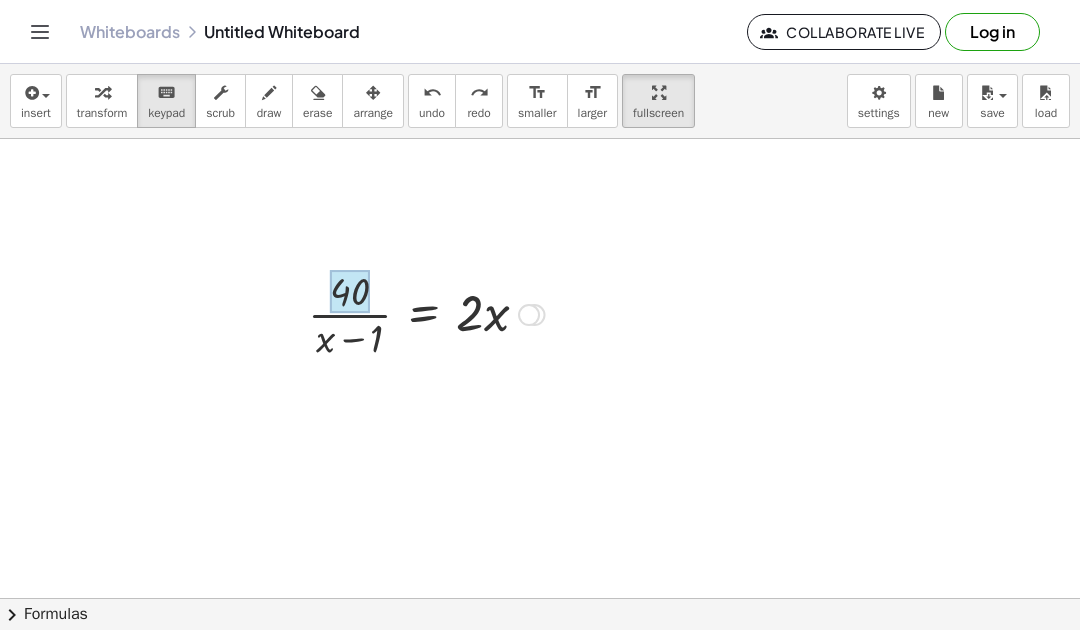 click at bounding box center [426, 313] 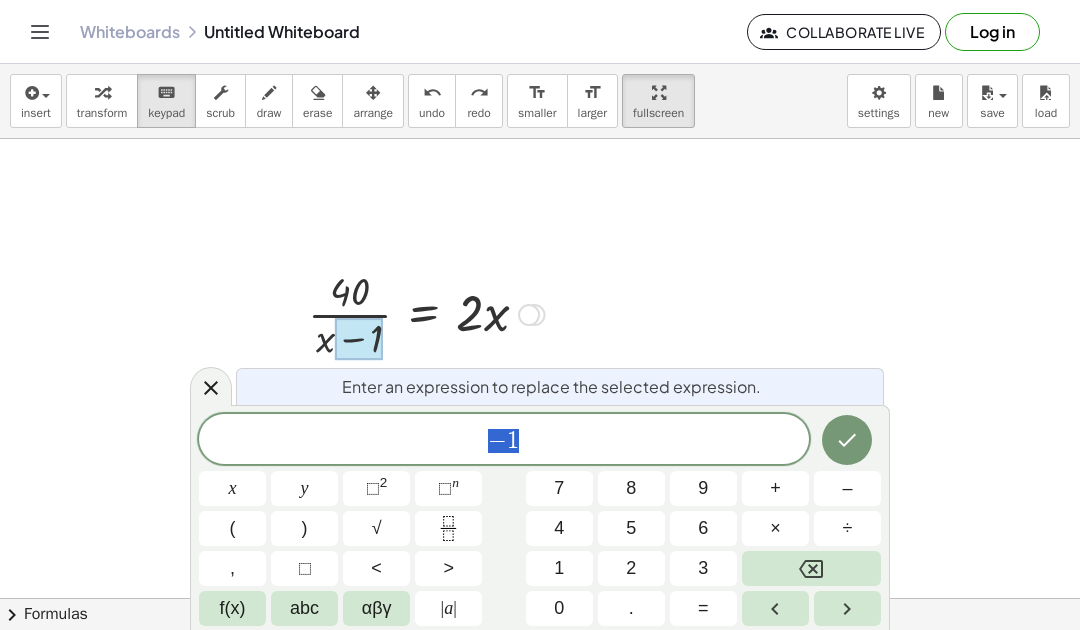 click at bounding box center [359, 340] 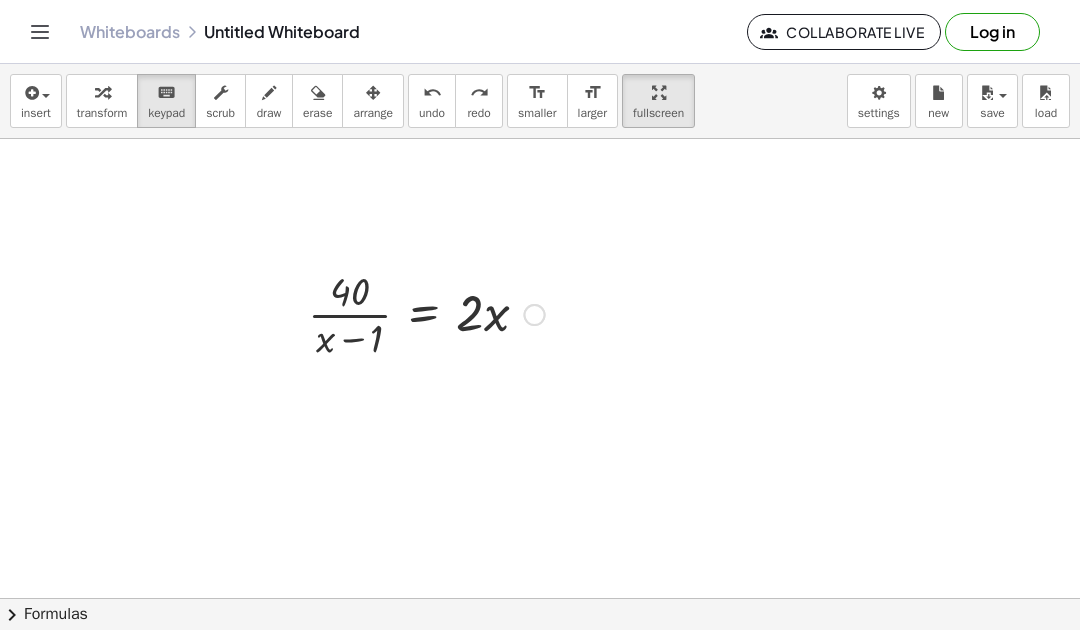 click at bounding box center (426, 313) 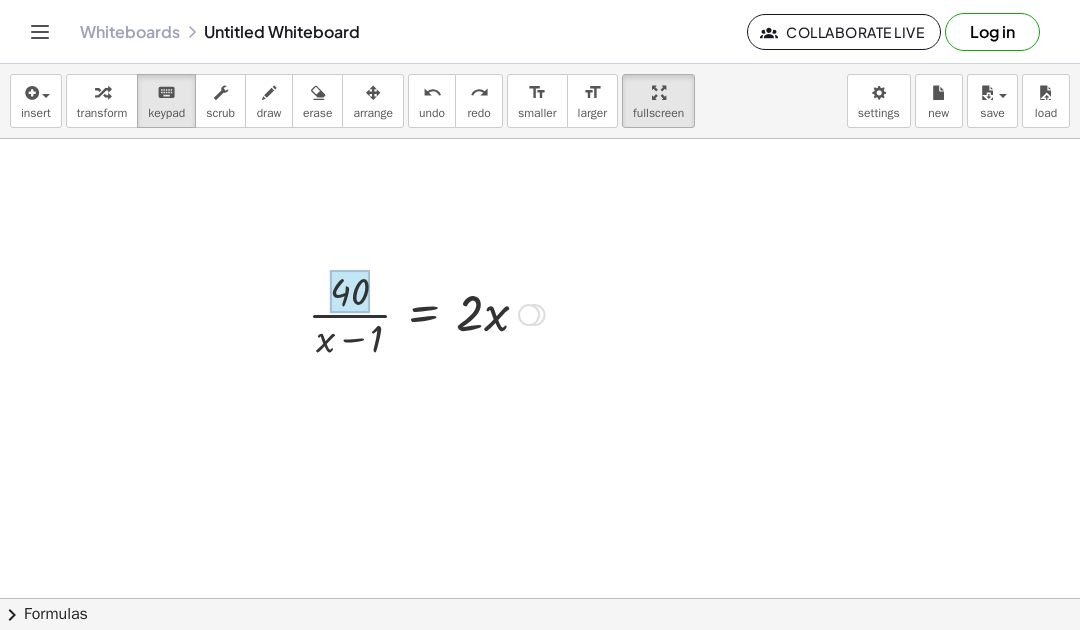 click at bounding box center [426, 313] 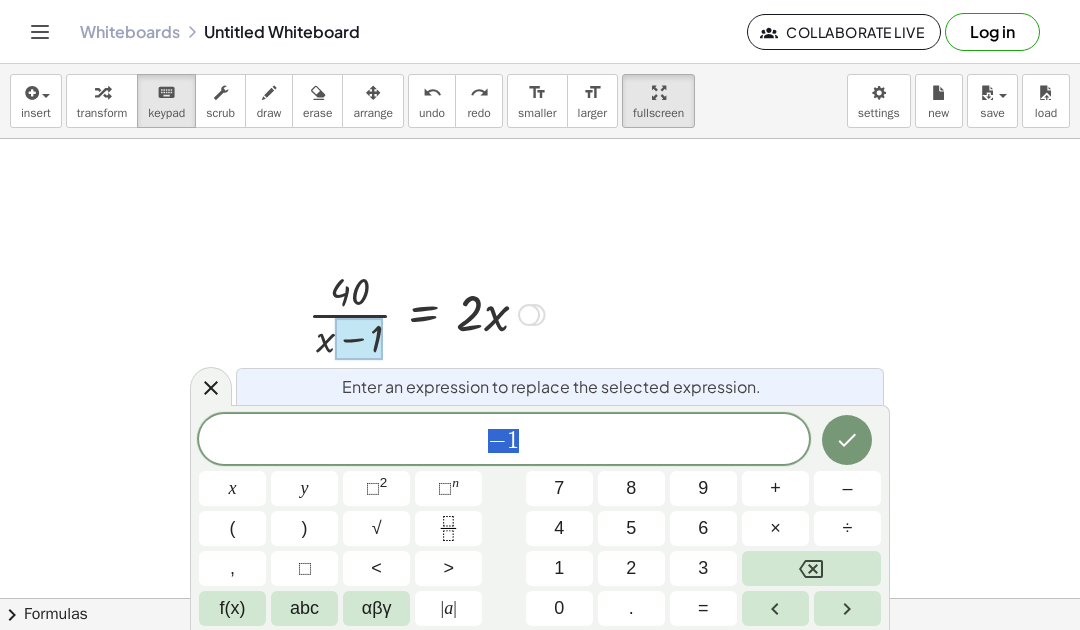 click at bounding box center (426, 313) 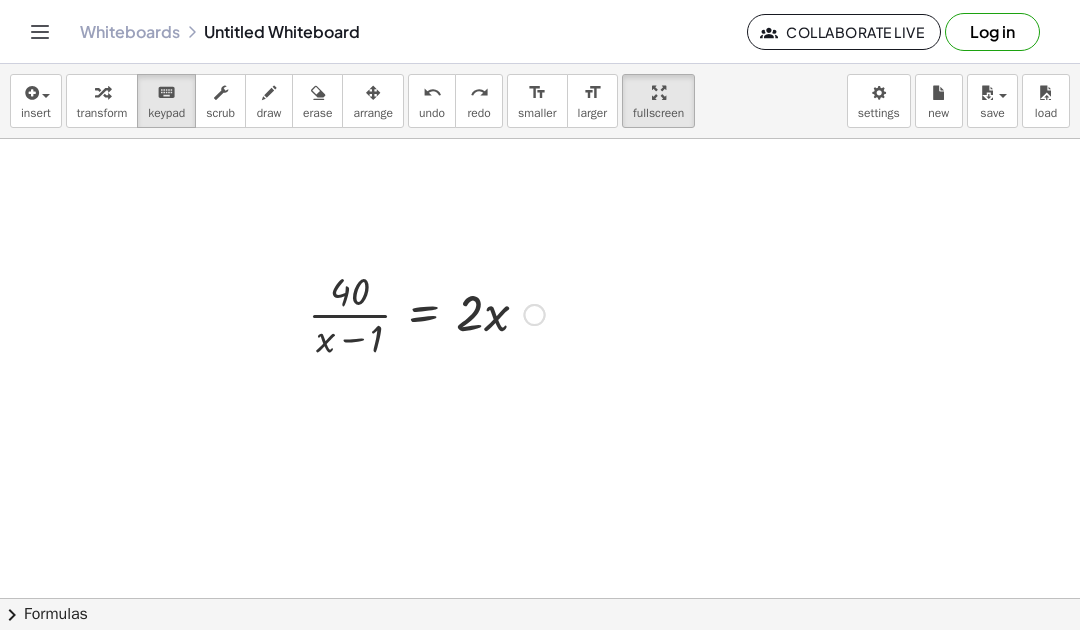 click at bounding box center (426, 313) 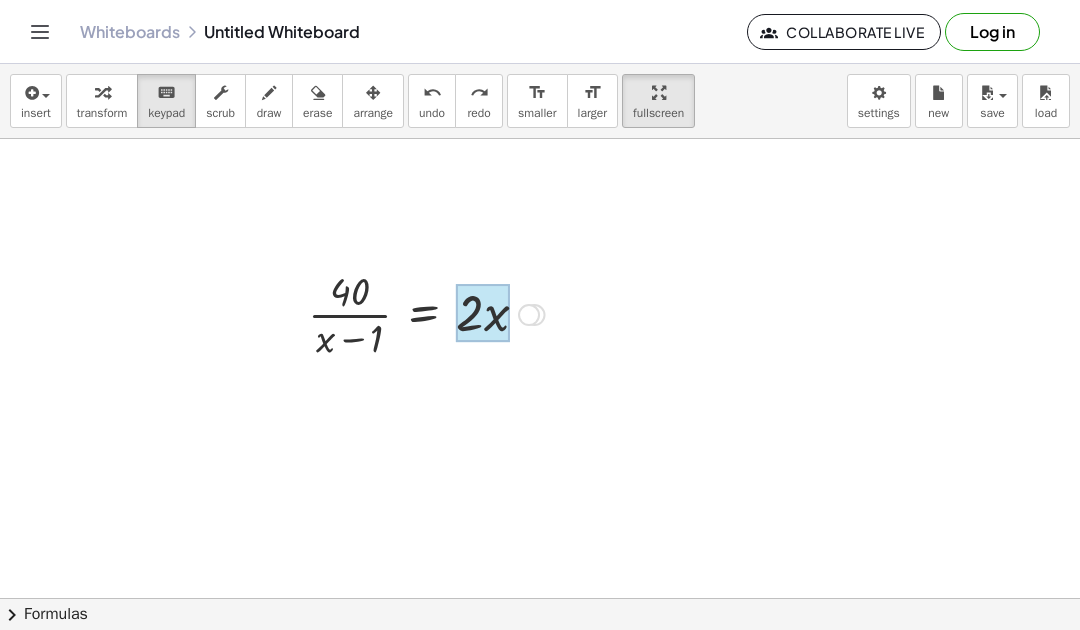 click at bounding box center (482, 313) 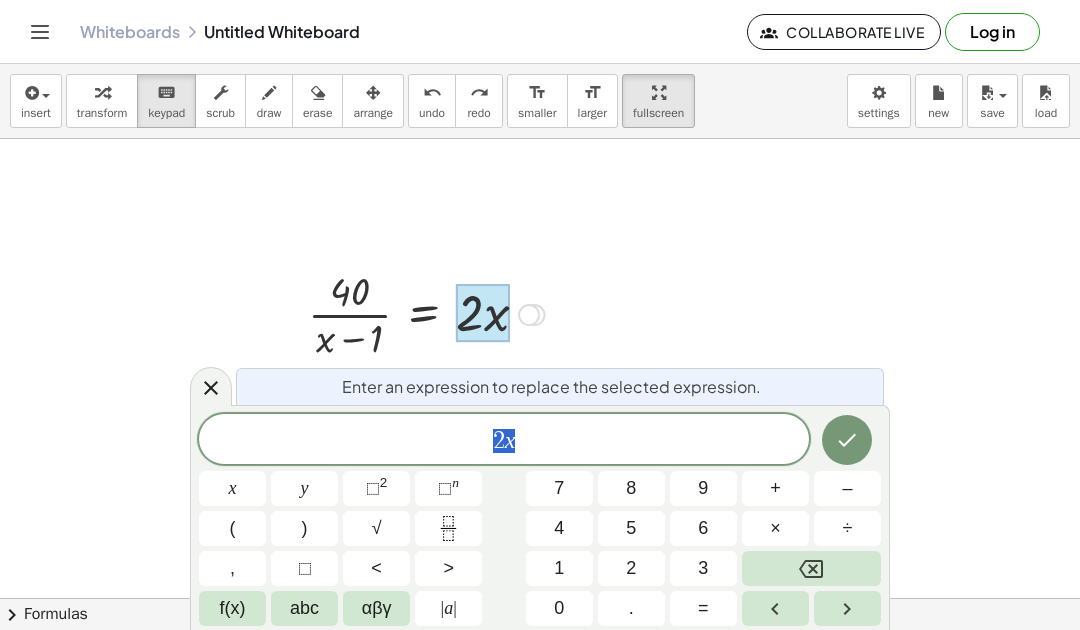 click at bounding box center [811, 568] 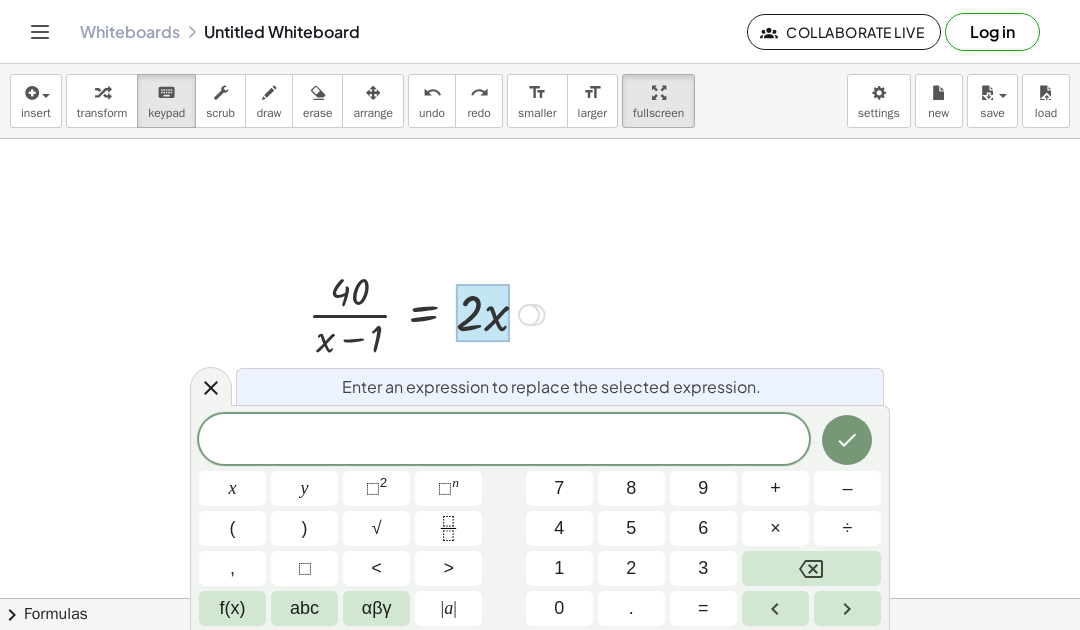 click at bounding box center (426, 313) 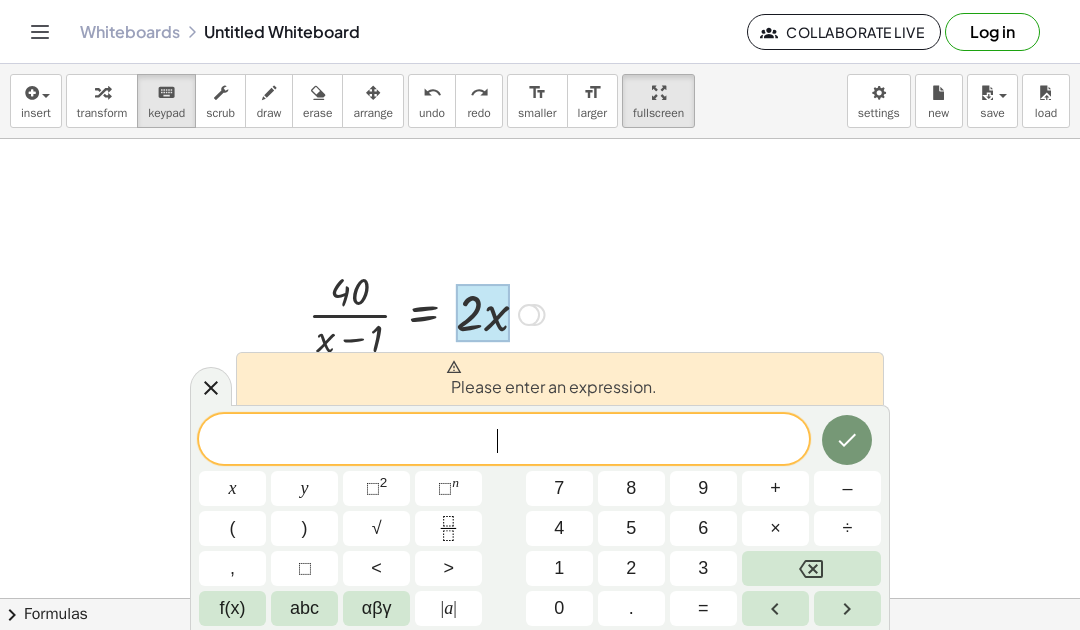 click 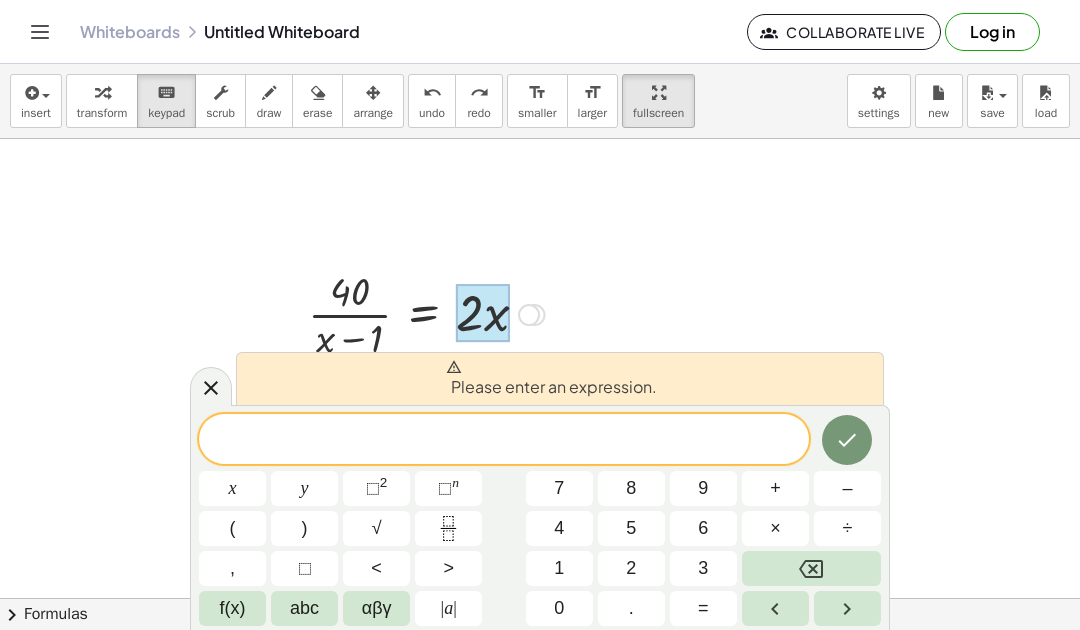 click 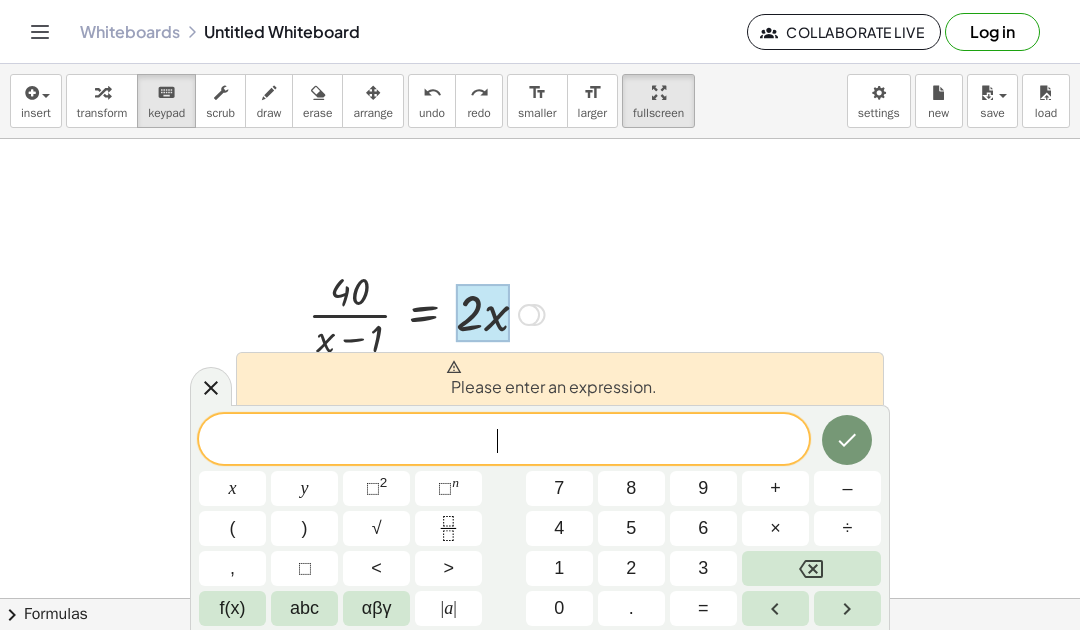 click at bounding box center [847, 440] 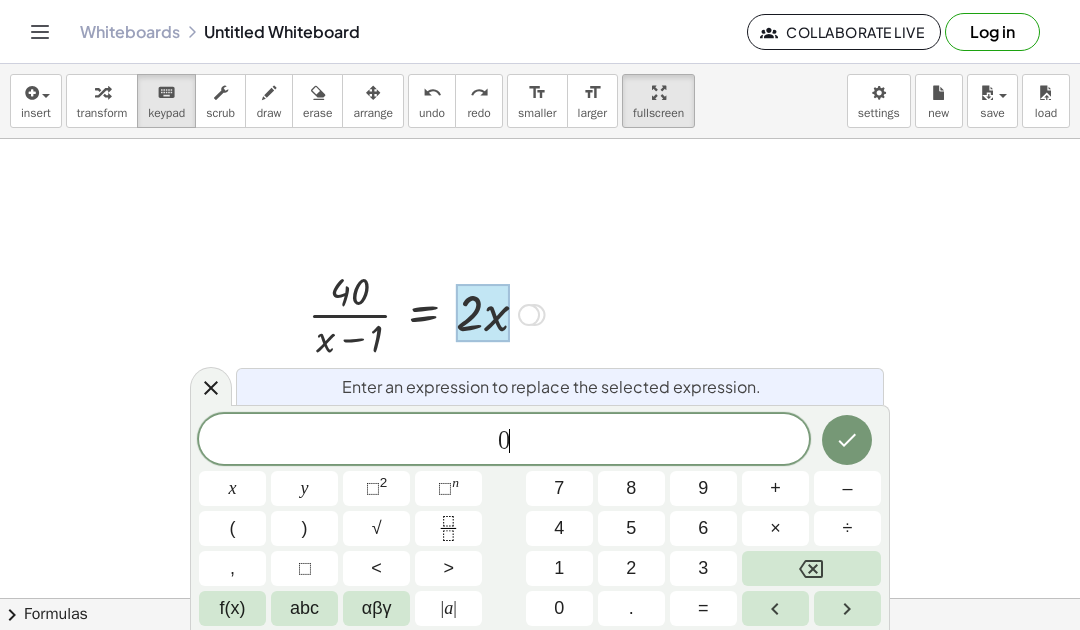 click 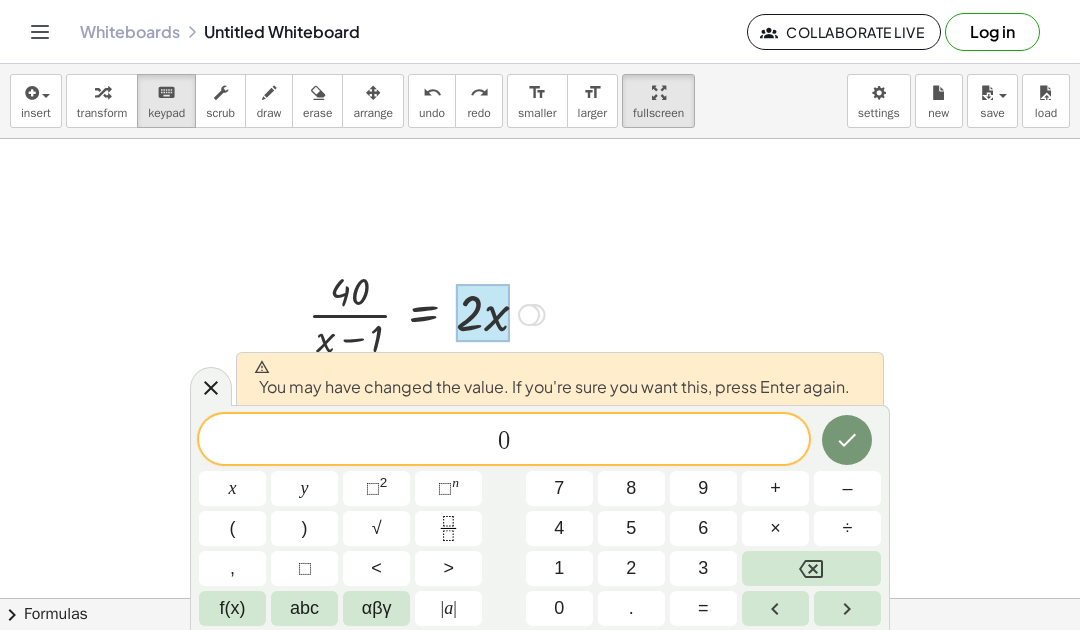 click at bounding box center [847, 440] 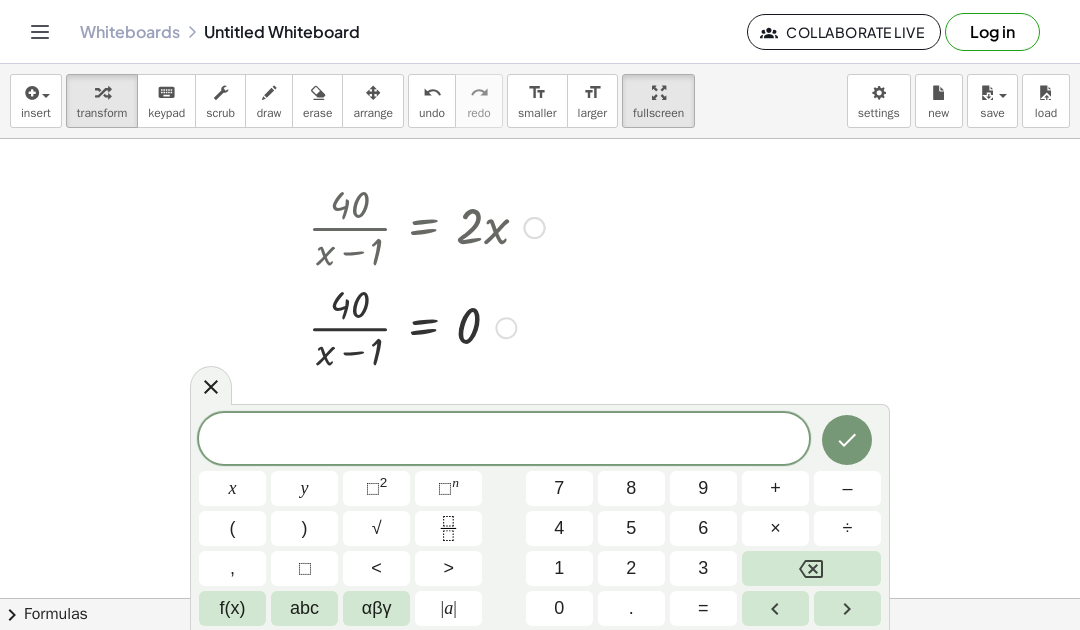 scroll, scrollTop: 285, scrollLeft: 0, axis: vertical 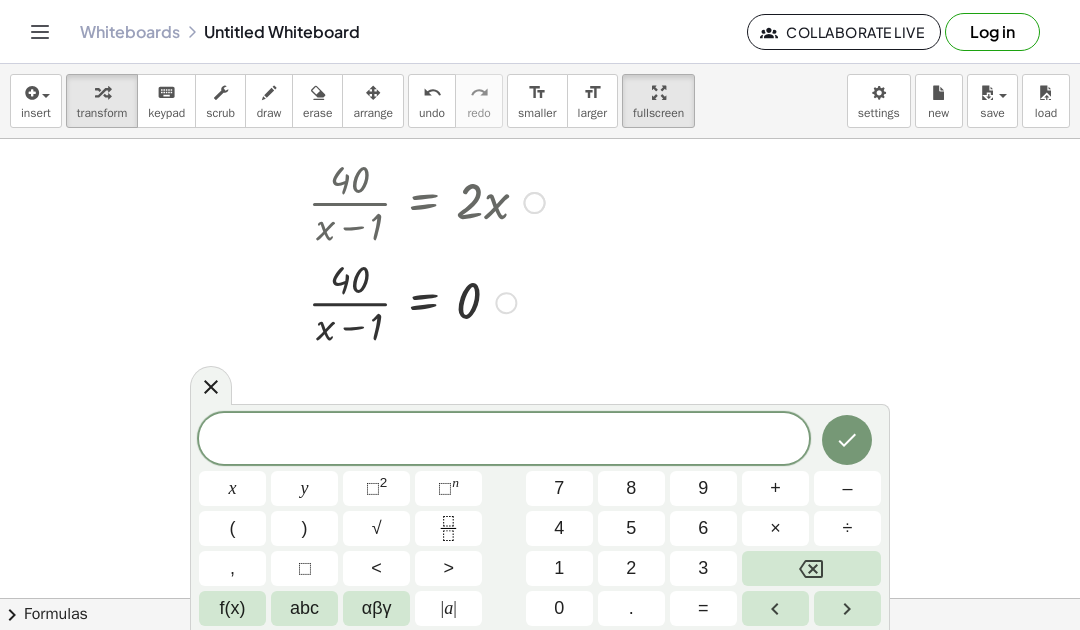 click at bounding box center [30, 93] 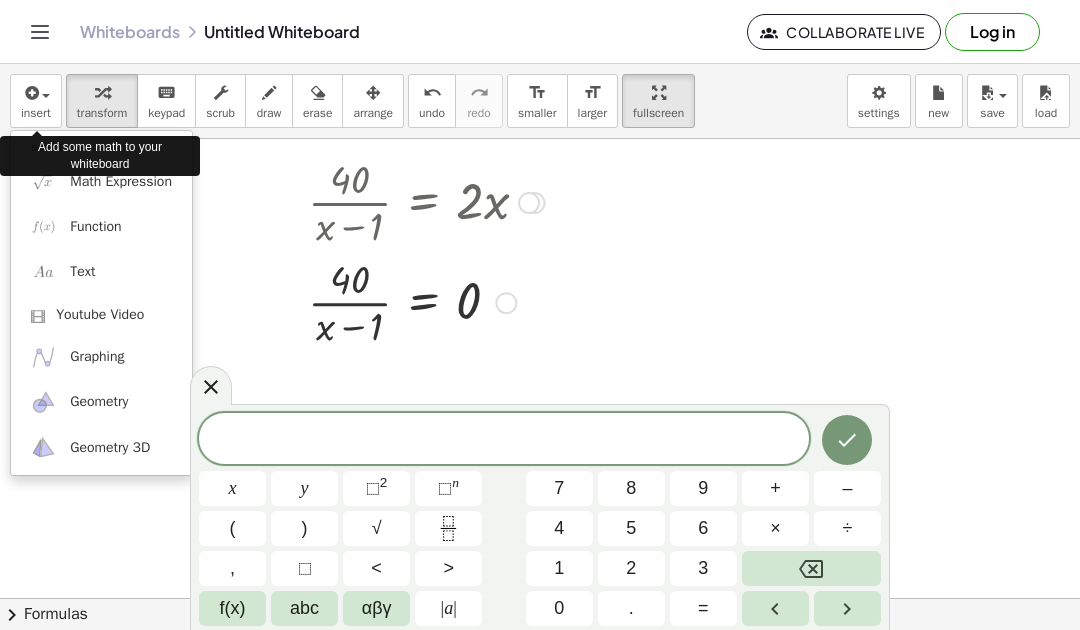 click on "Youtube Video" at bounding box center [101, 315] 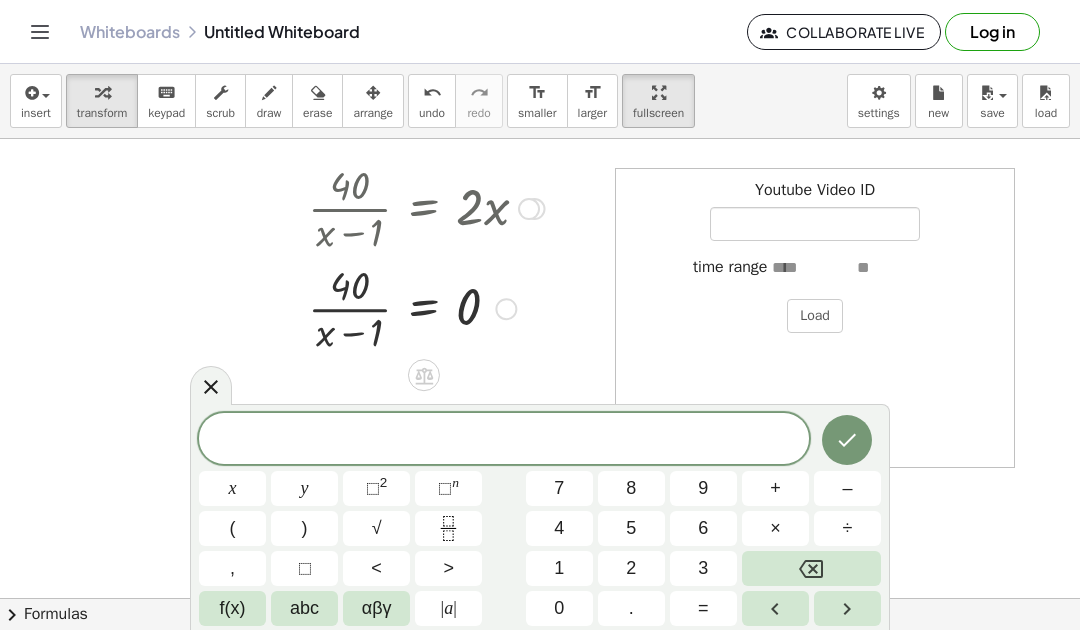 scroll, scrollTop: 281, scrollLeft: 0, axis: vertical 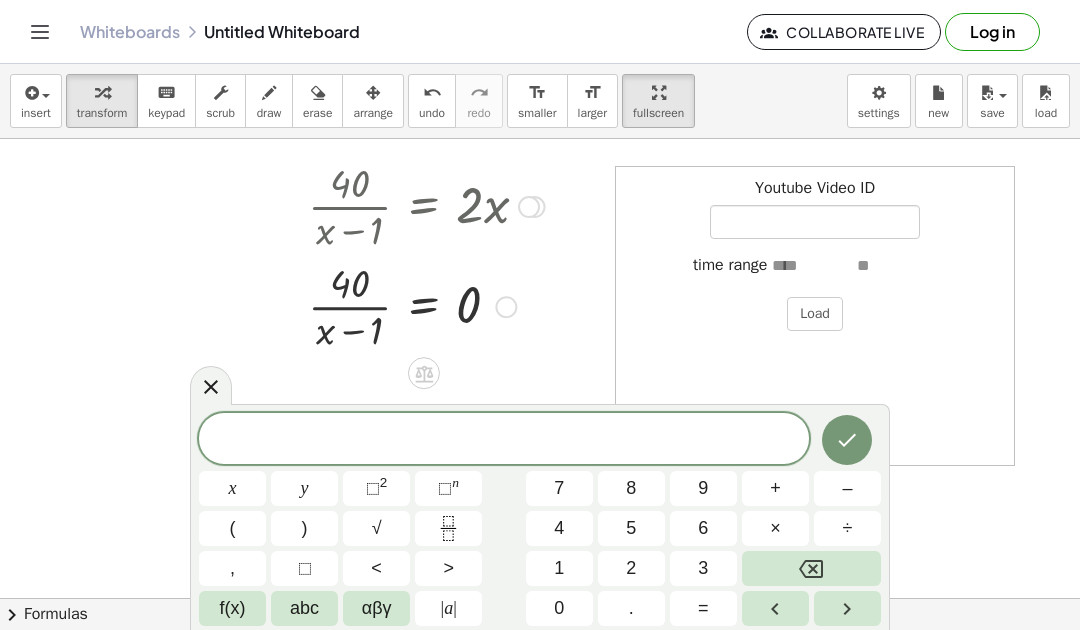 click on "Load" at bounding box center [815, 314] 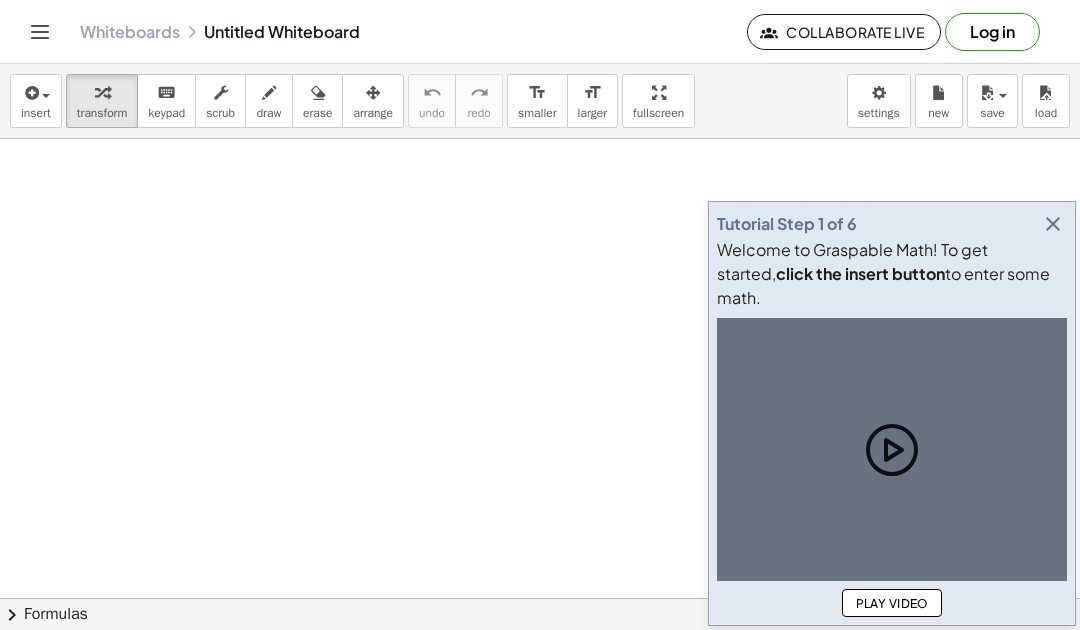 scroll, scrollTop: 0, scrollLeft: 0, axis: both 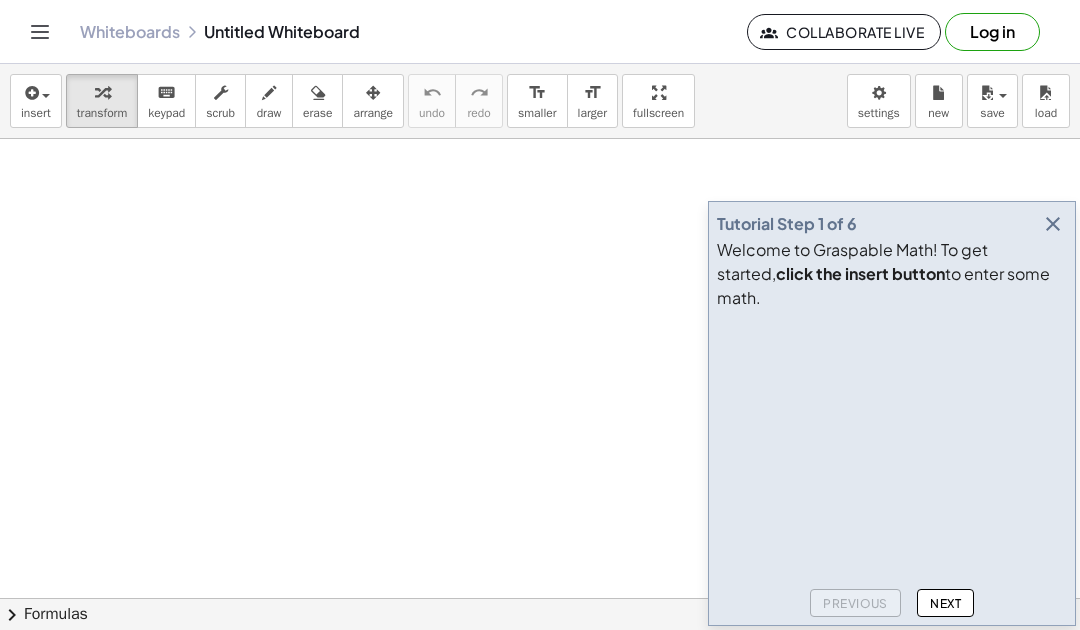 click at bounding box center (1053, 224) 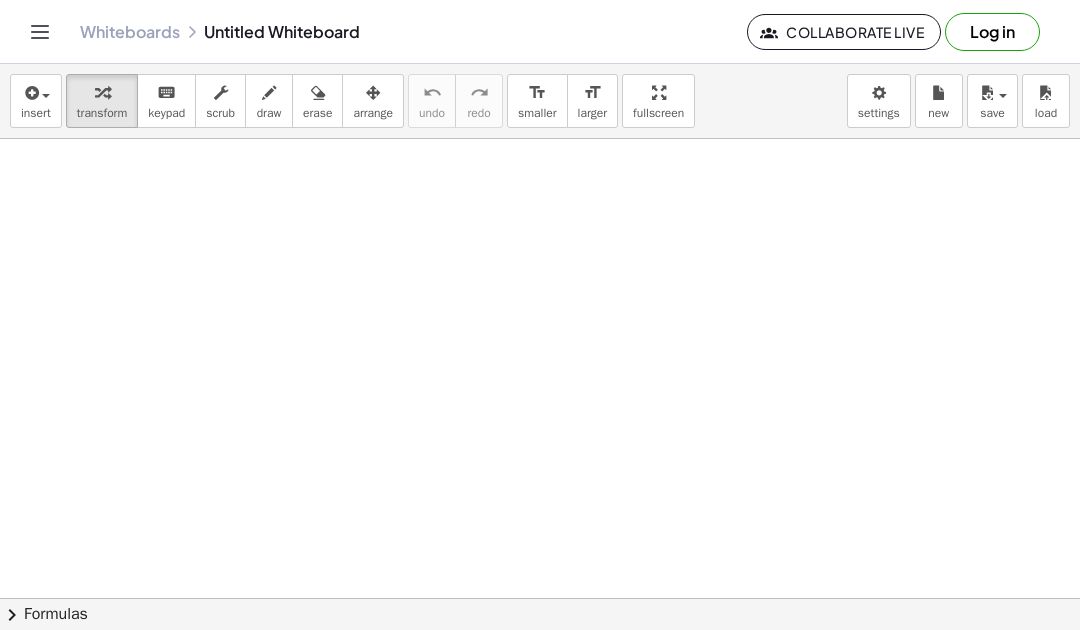 click on "insert" at bounding box center [36, 113] 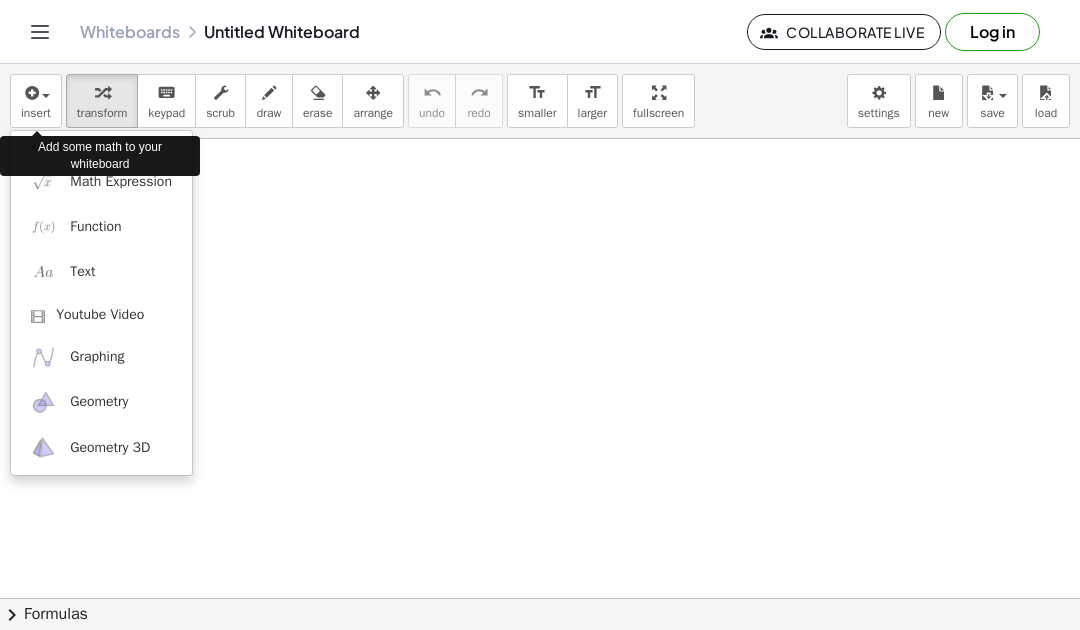 click on "Math Expression" at bounding box center (121, 182) 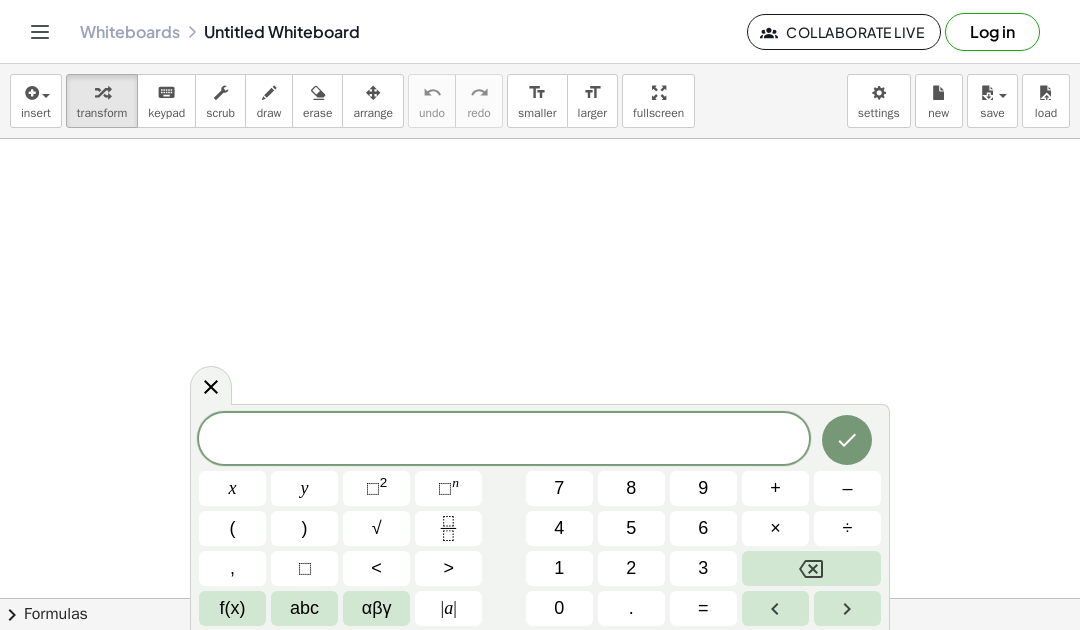 click on "4" at bounding box center [559, 528] 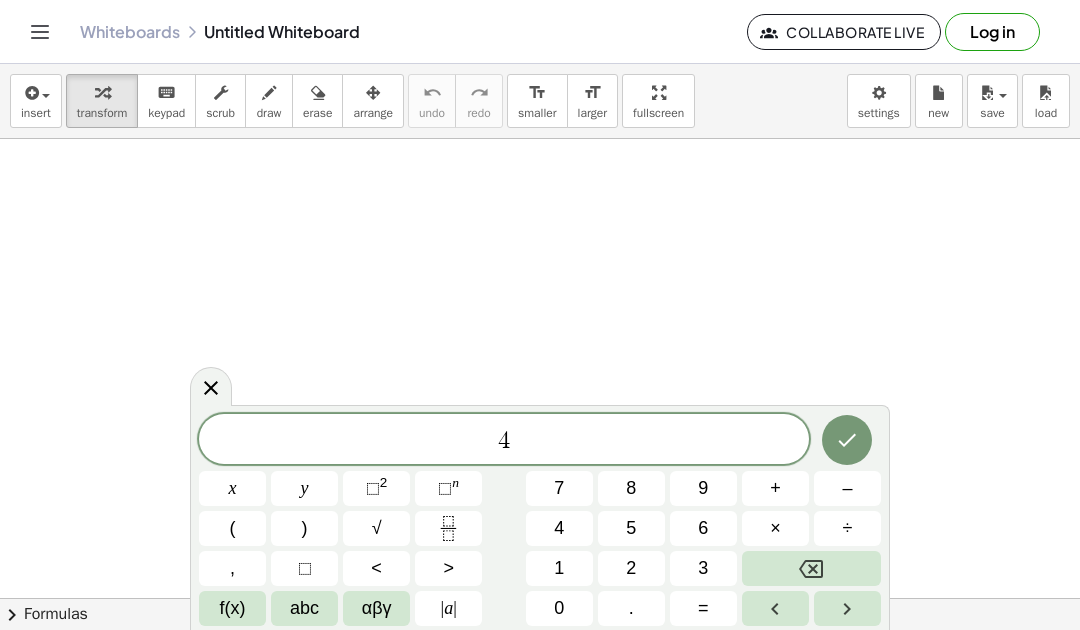 click on "0" at bounding box center [559, 608] 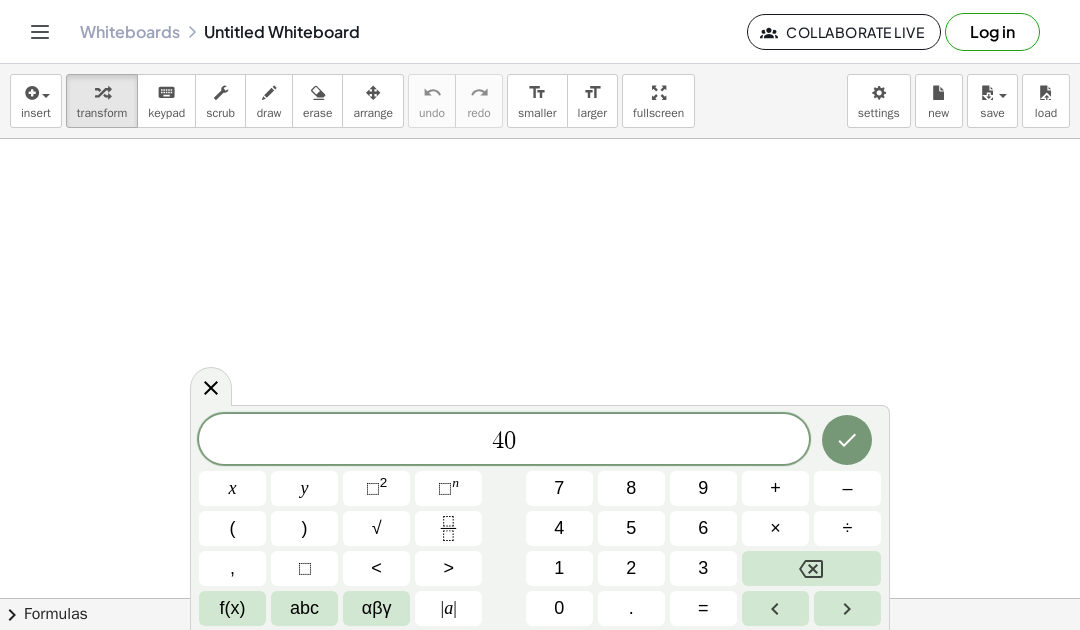 click 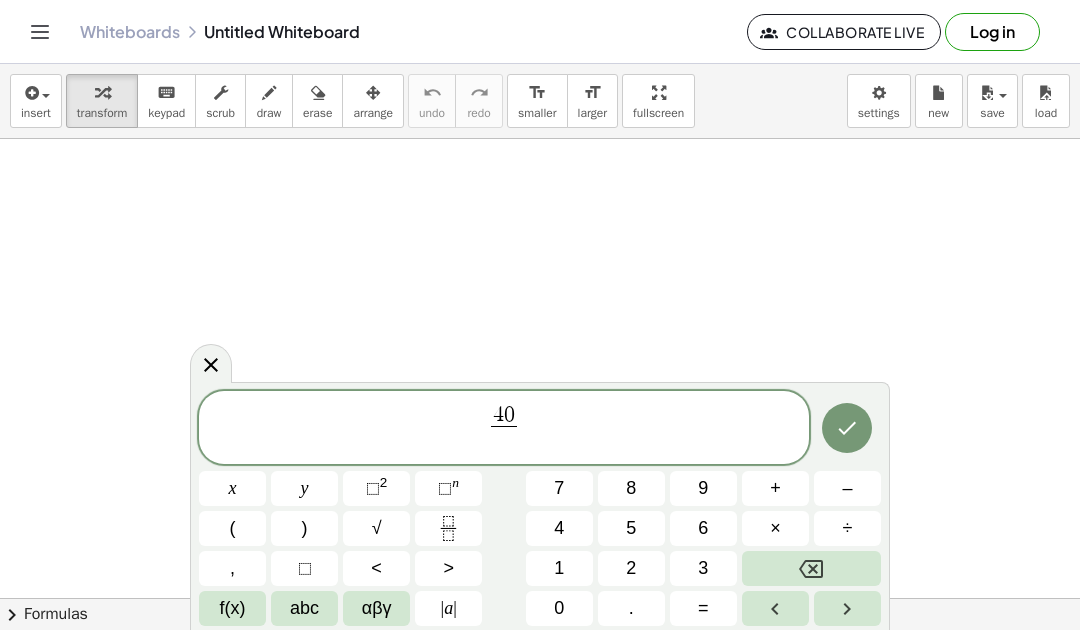 click on "4 0 ​ ​" 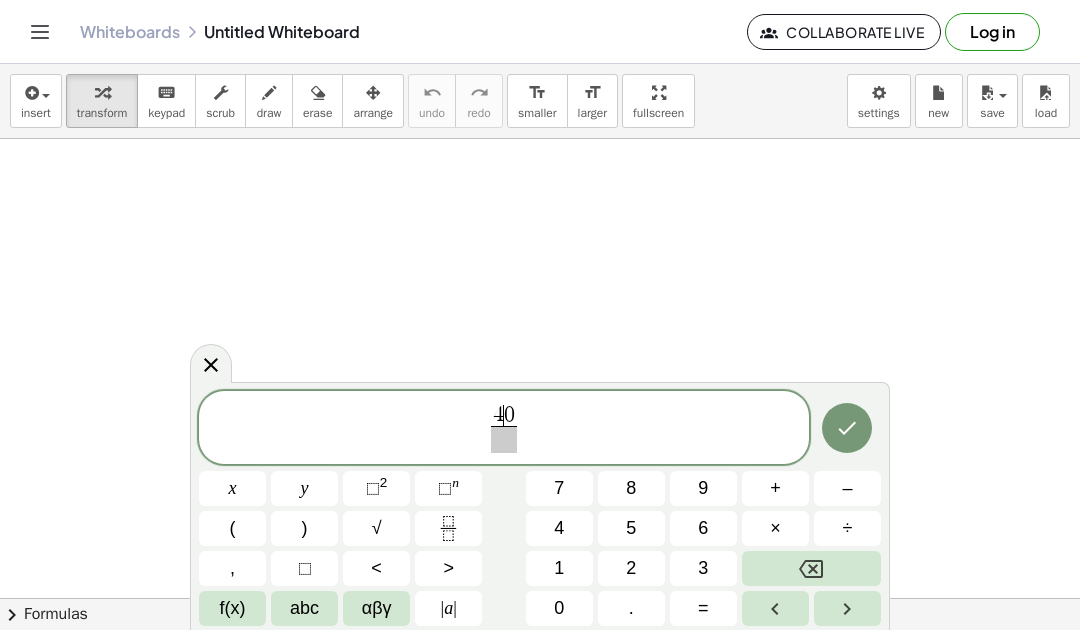 click on "4 ​ 0 ​" 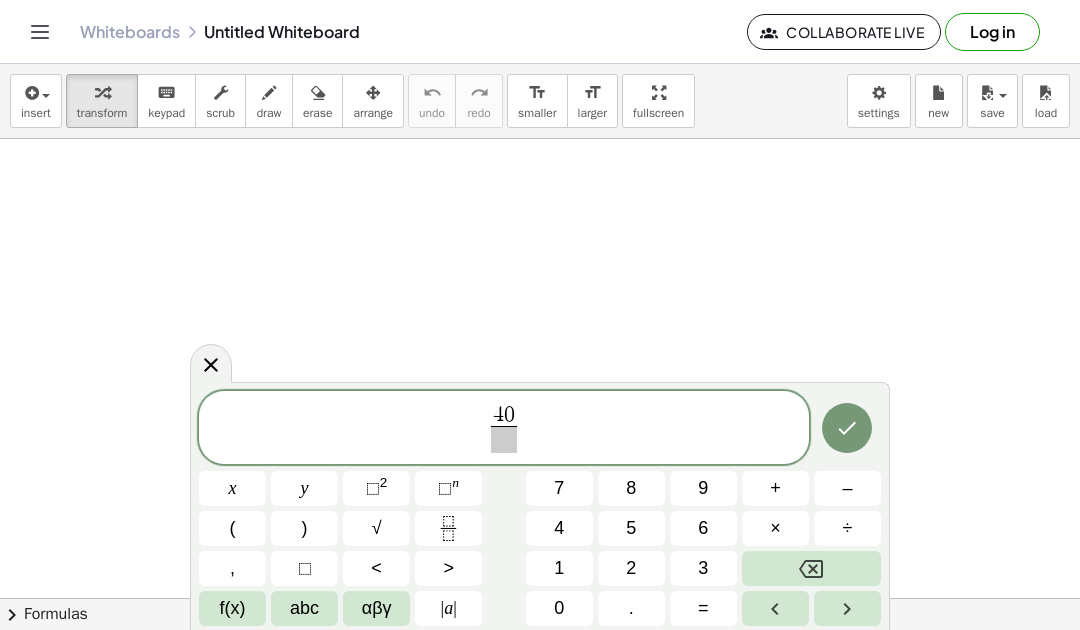 click 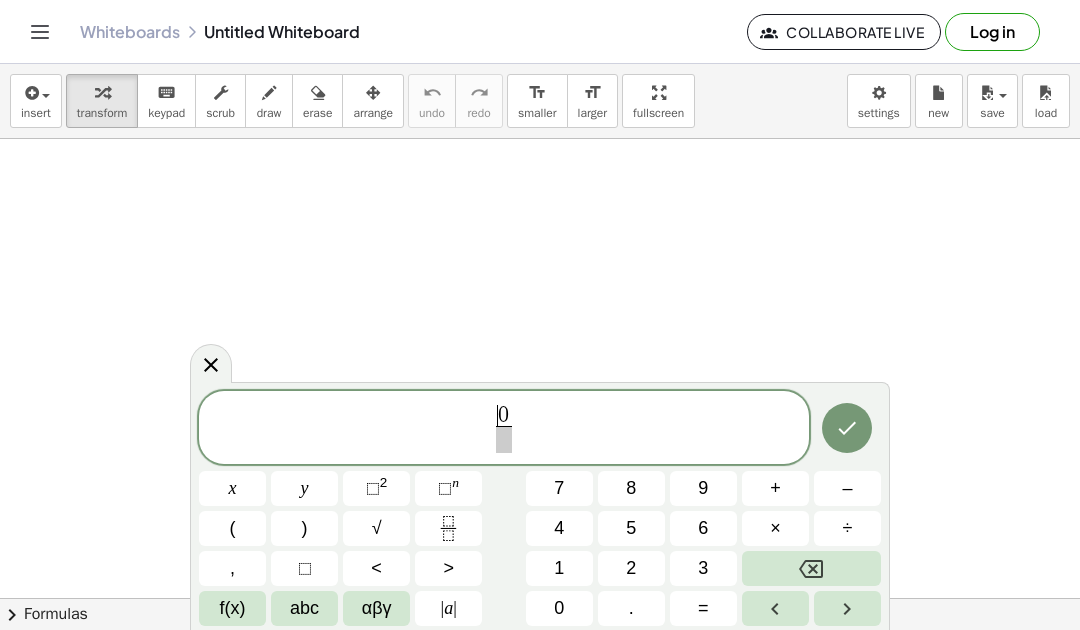click 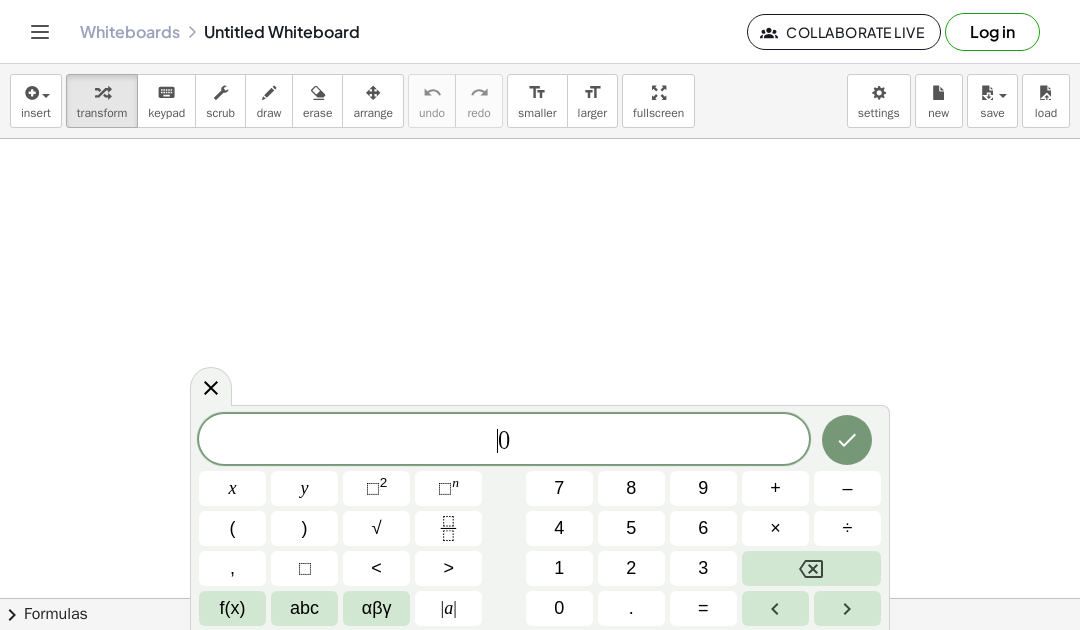 click at bounding box center (811, 568) 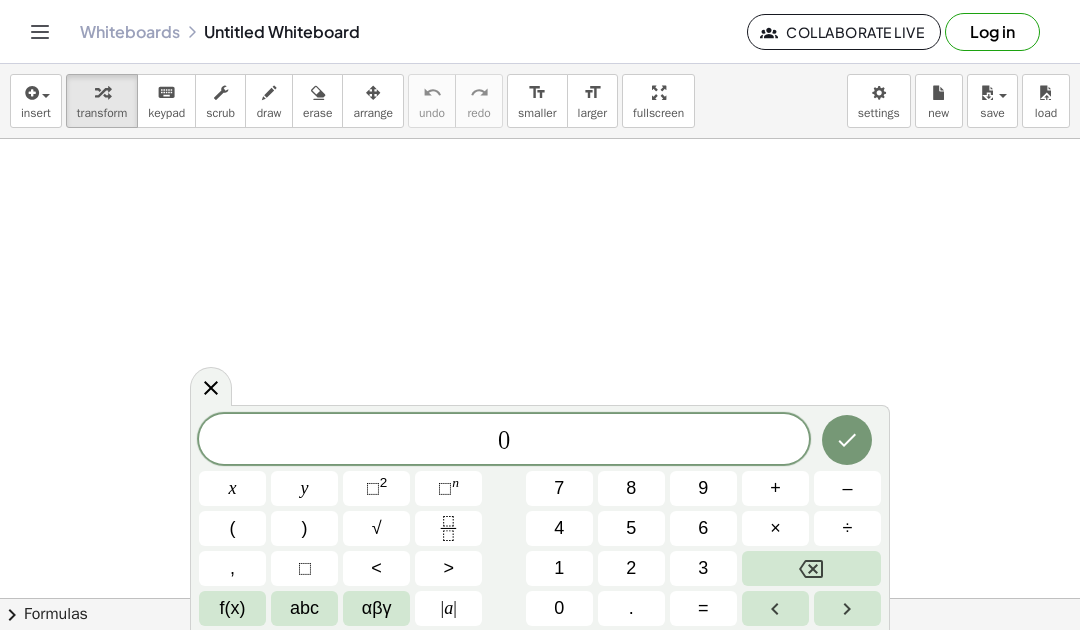 click on "​ 0" at bounding box center [504, 441] 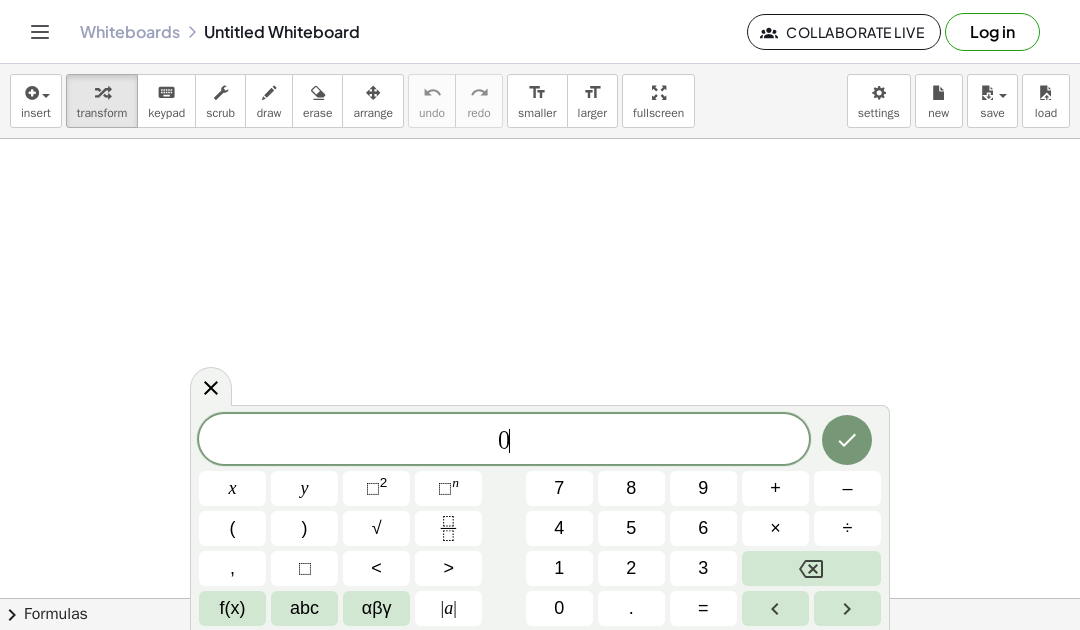 click at bounding box center (811, 568) 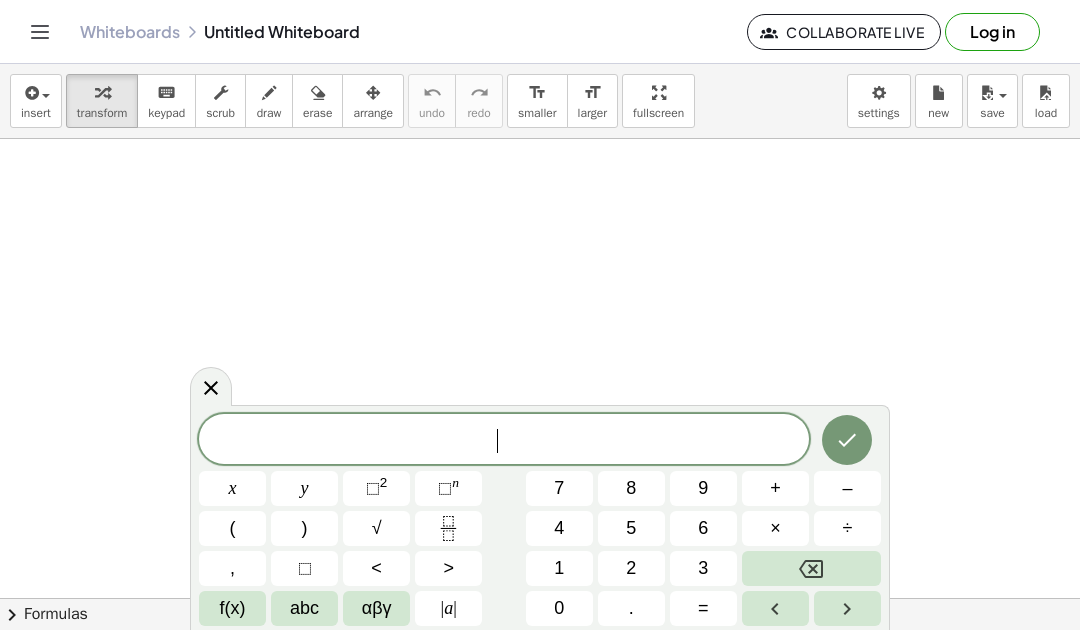 click on "4" at bounding box center [559, 528] 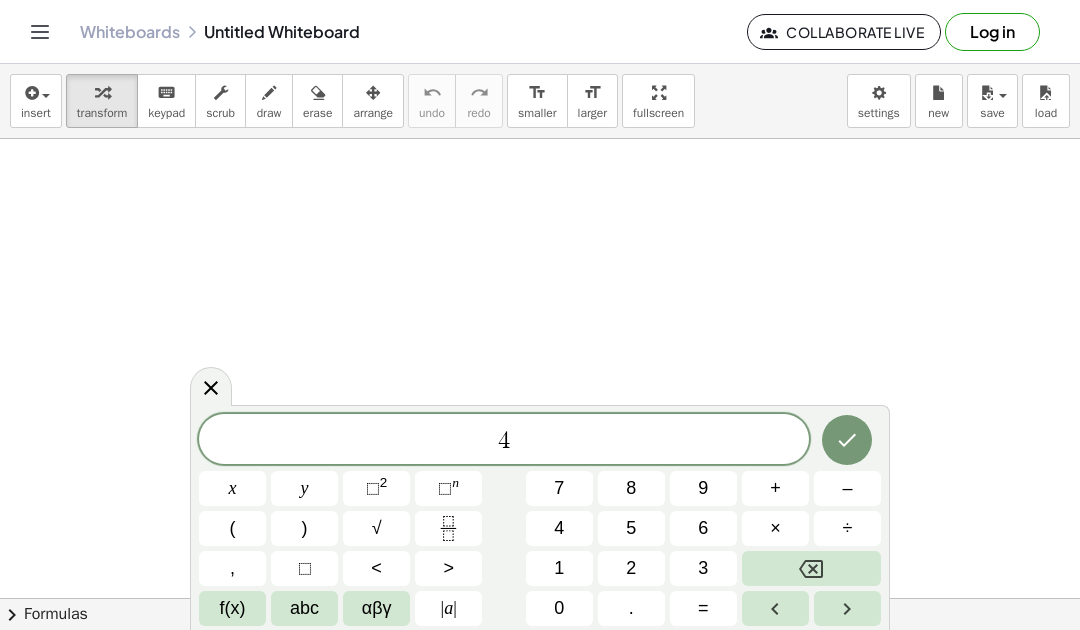 click on "0" at bounding box center (559, 608) 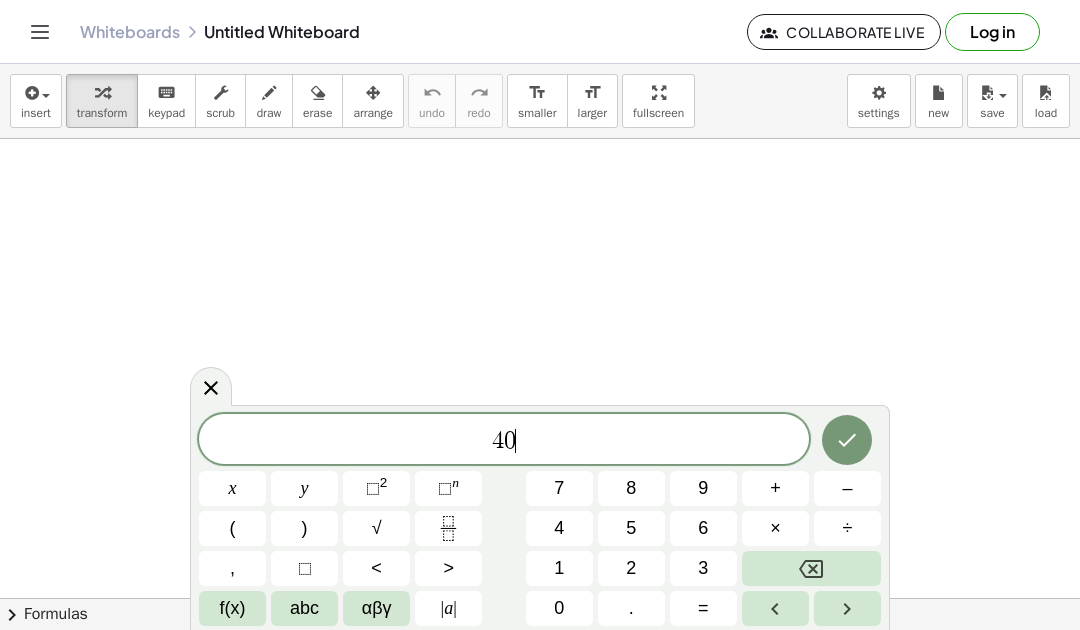 click on "x" at bounding box center [233, 488] 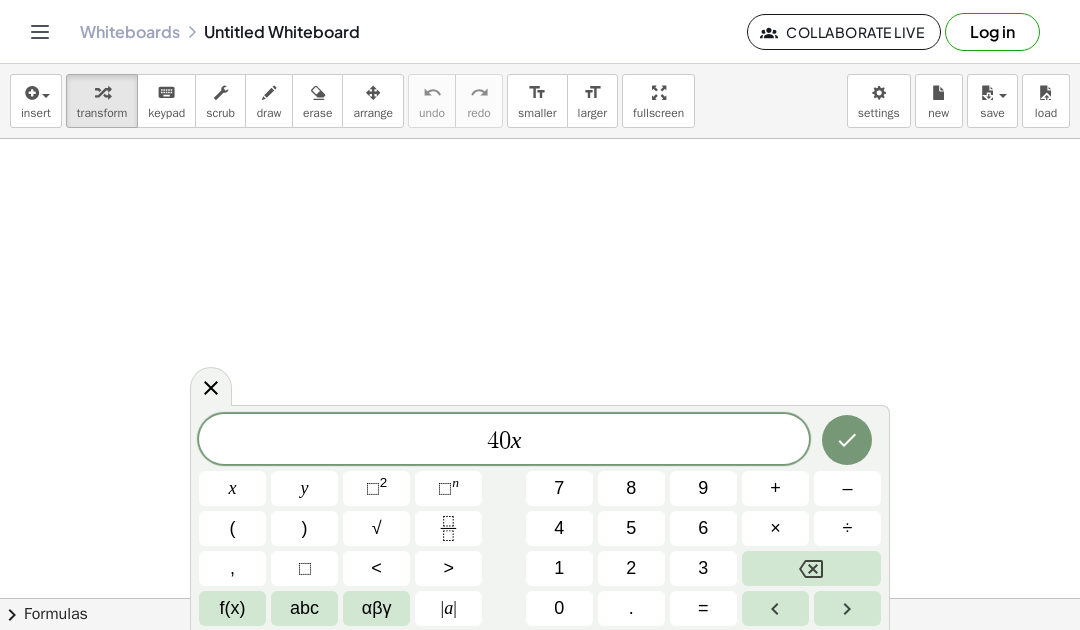 click 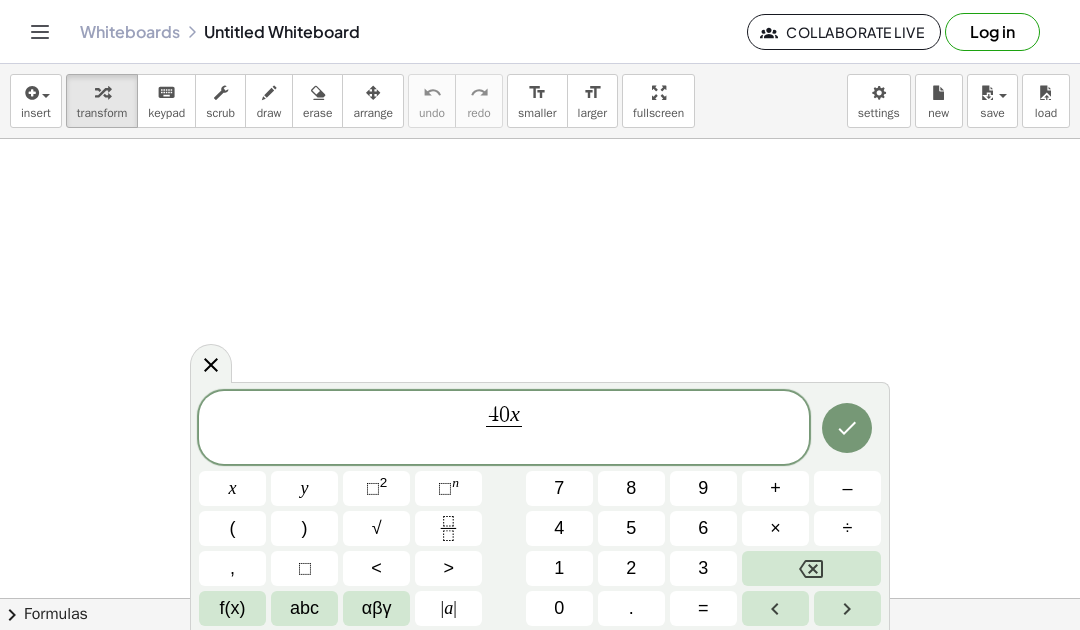 click on "4 0 x ​ ​" 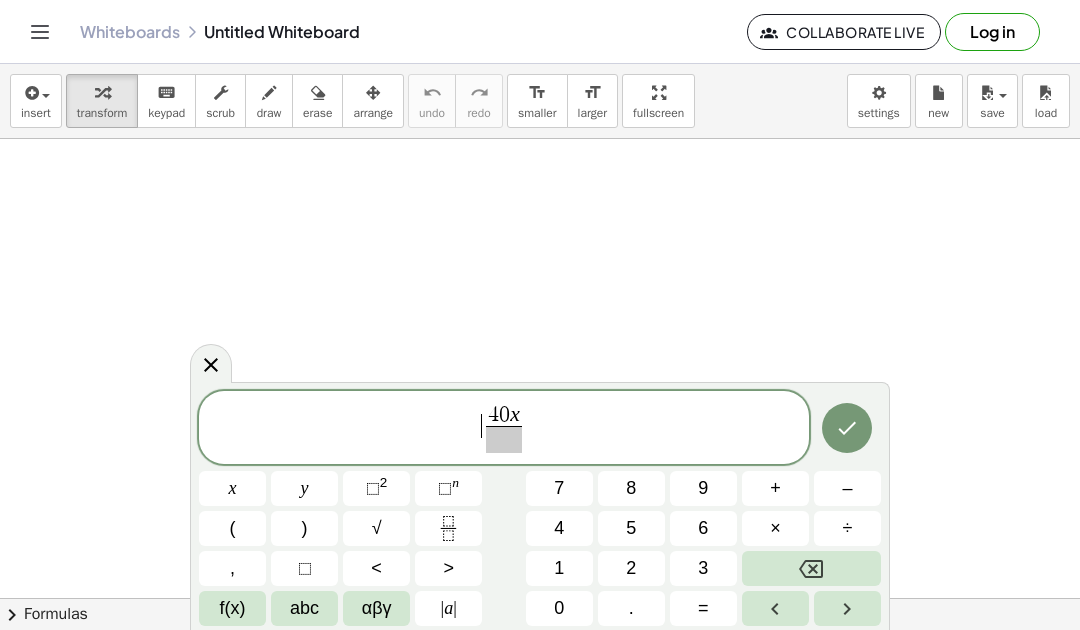 click 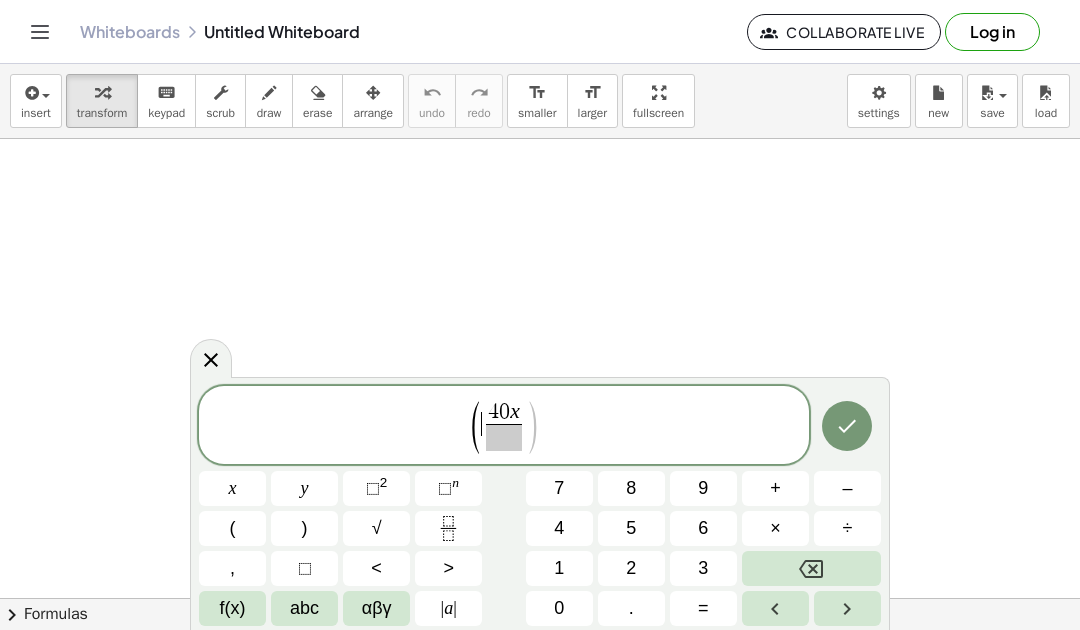 click at bounding box center [811, 568] 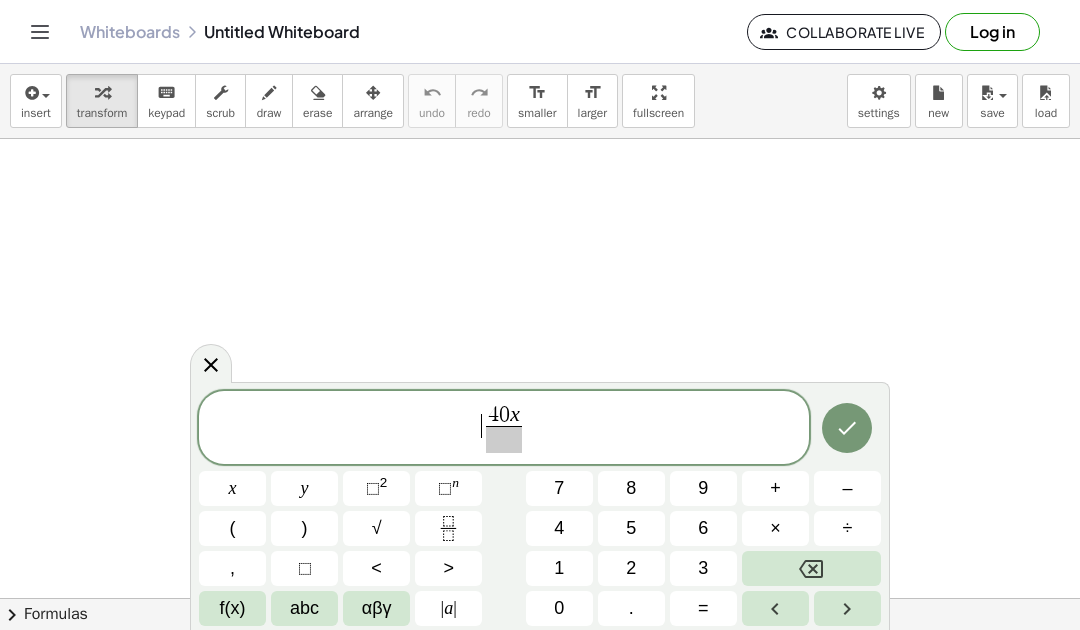 click at bounding box center [504, 439] 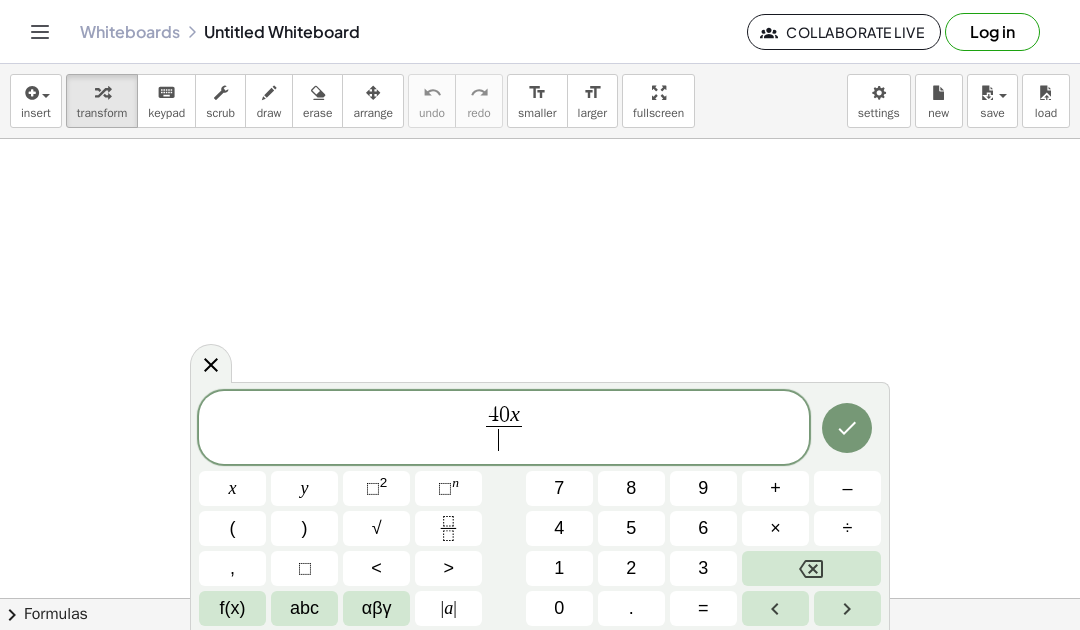 click on "4 0 x" at bounding box center (504, 416) 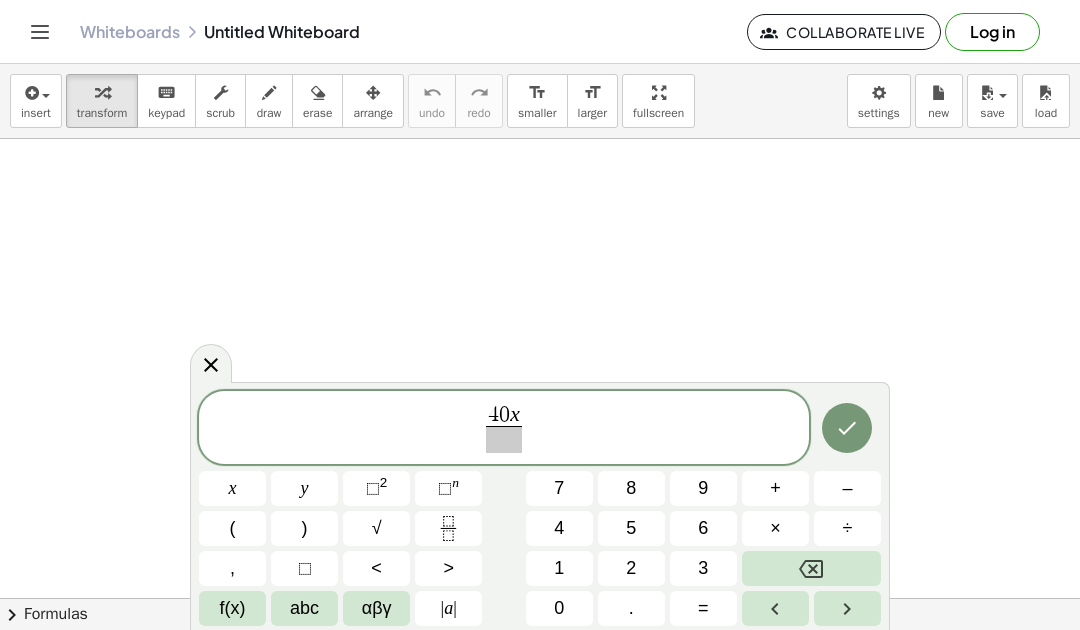 click on "4 0 x ​ ​" at bounding box center [504, 429] 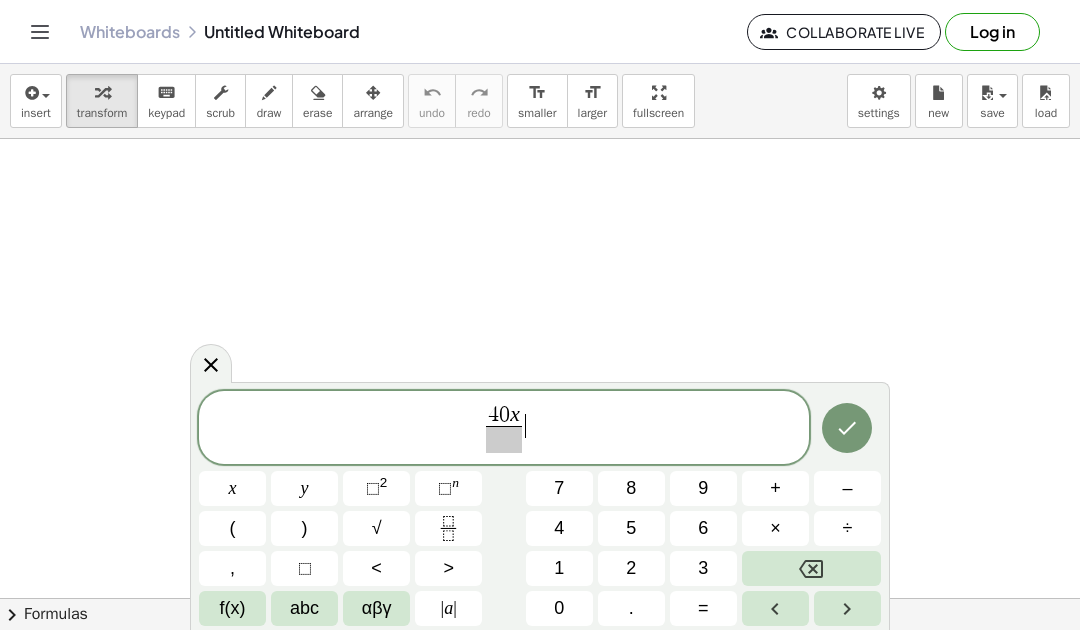click at bounding box center [504, 439] 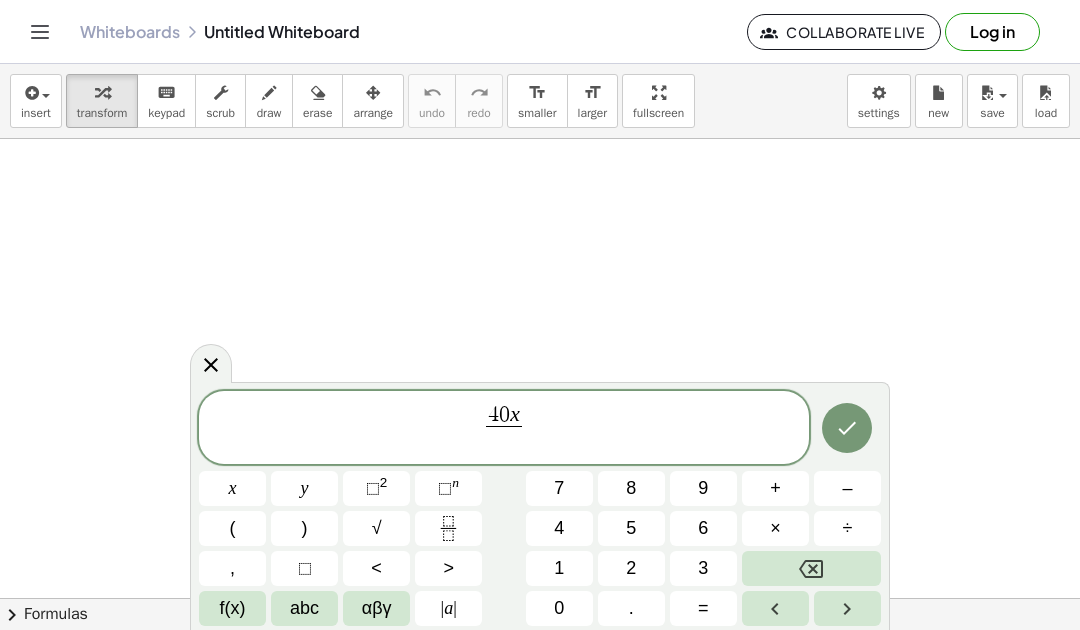 click on "x" at bounding box center (232, 488) 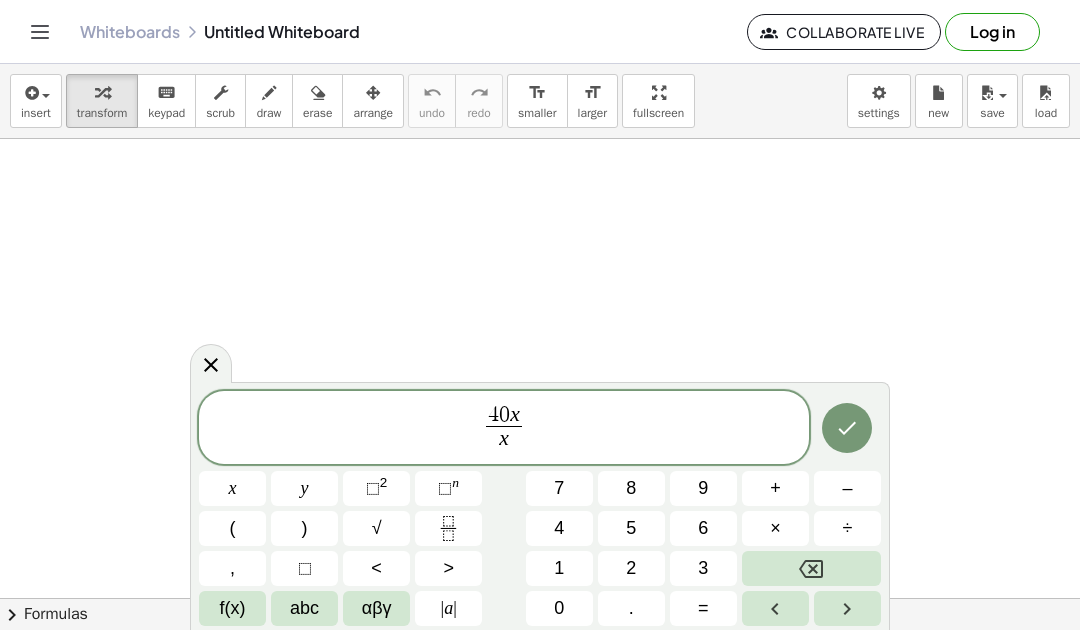 click at bounding box center [811, 568] 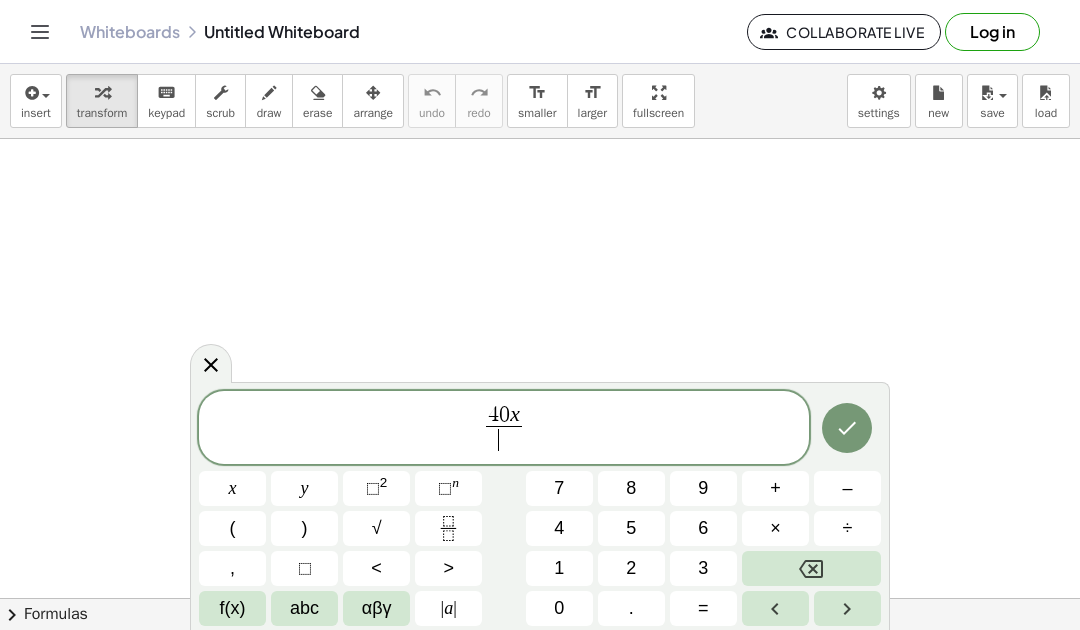 click on "(" at bounding box center (232, 528) 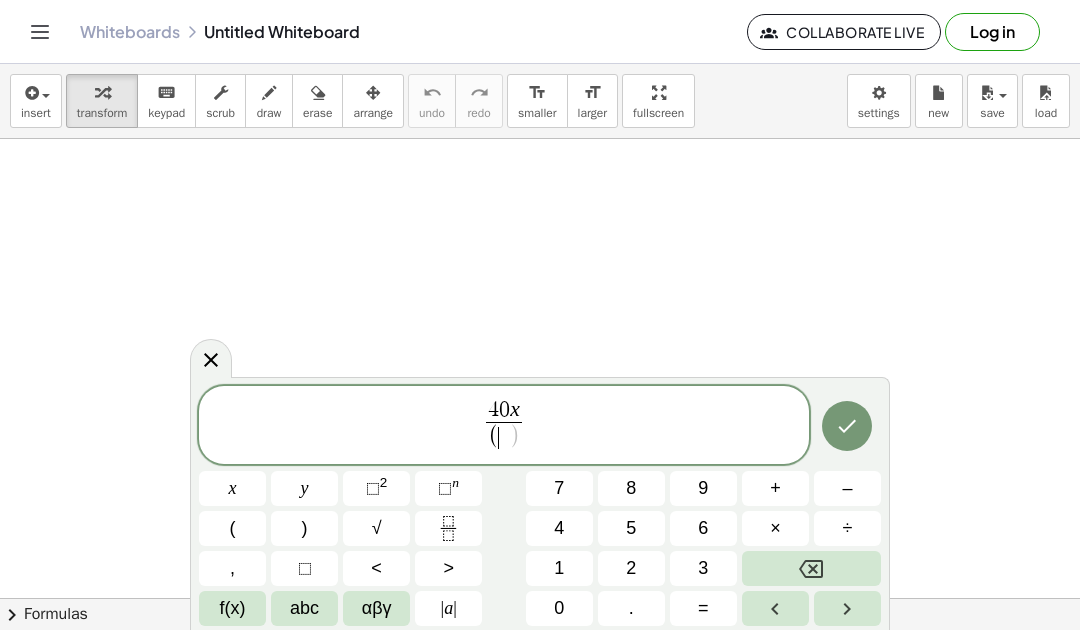 click on "x" at bounding box center [232, 488] 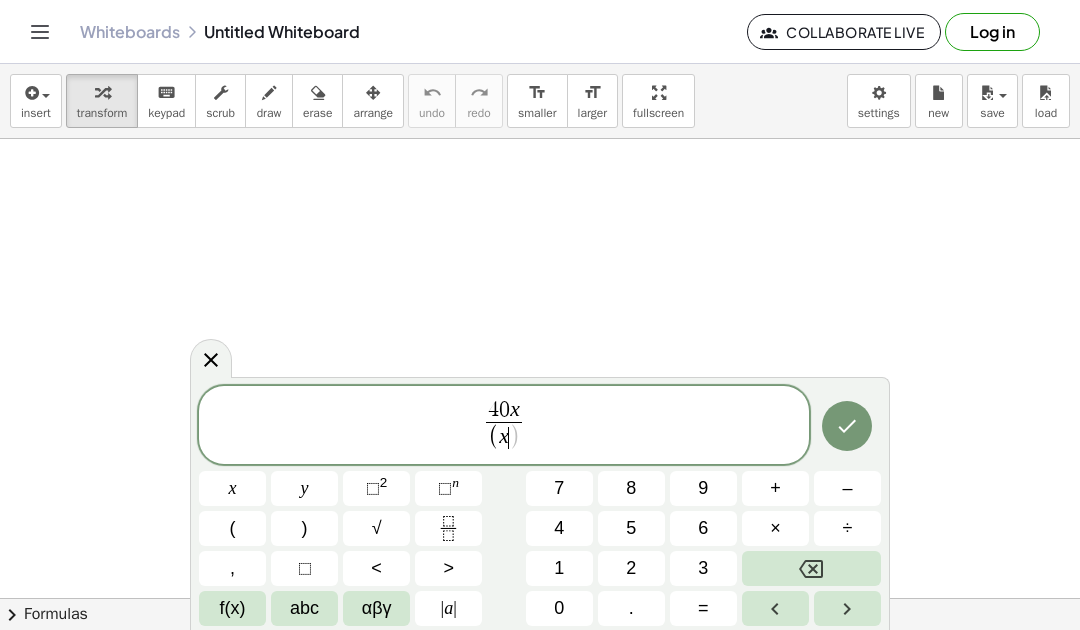 click on "–" at bounding box center (847, 488) 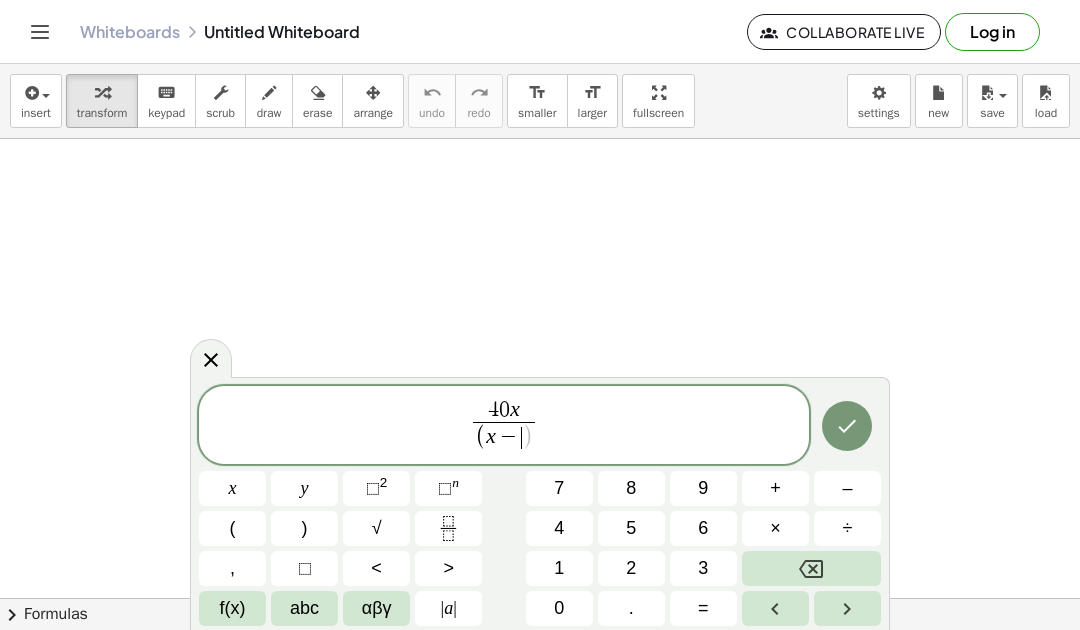click on "1" at bounding box center [559, 568] 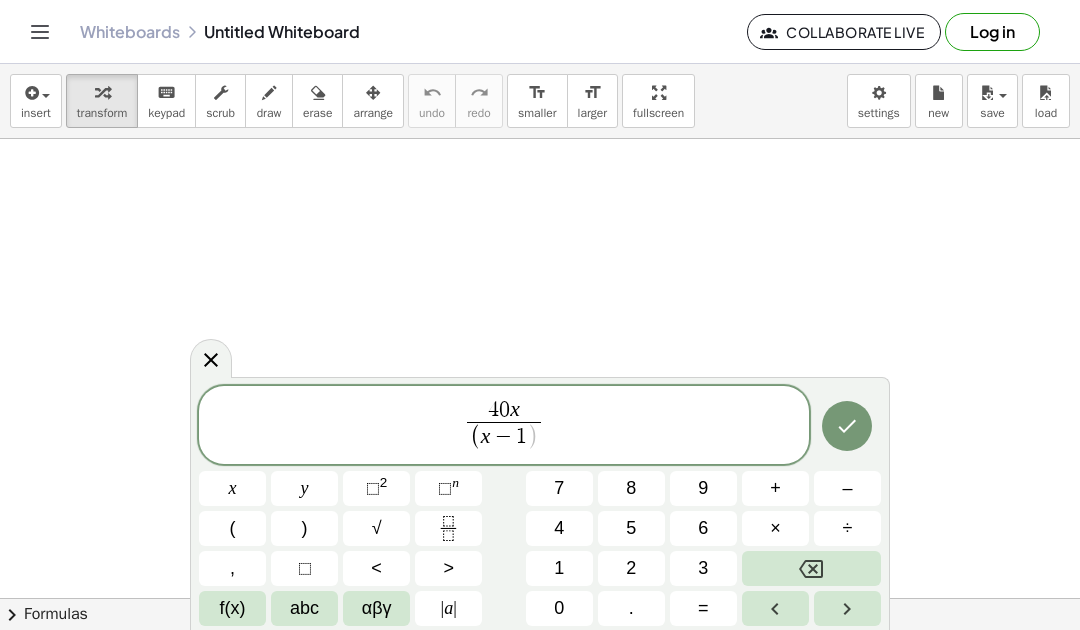 click at bounding box center (847, 426) 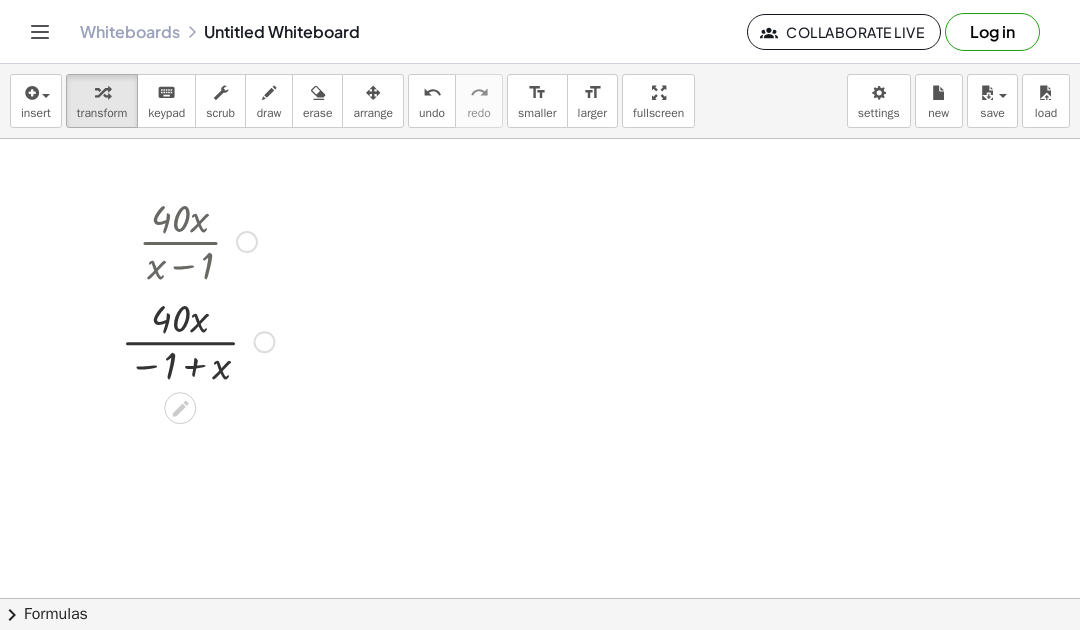 click 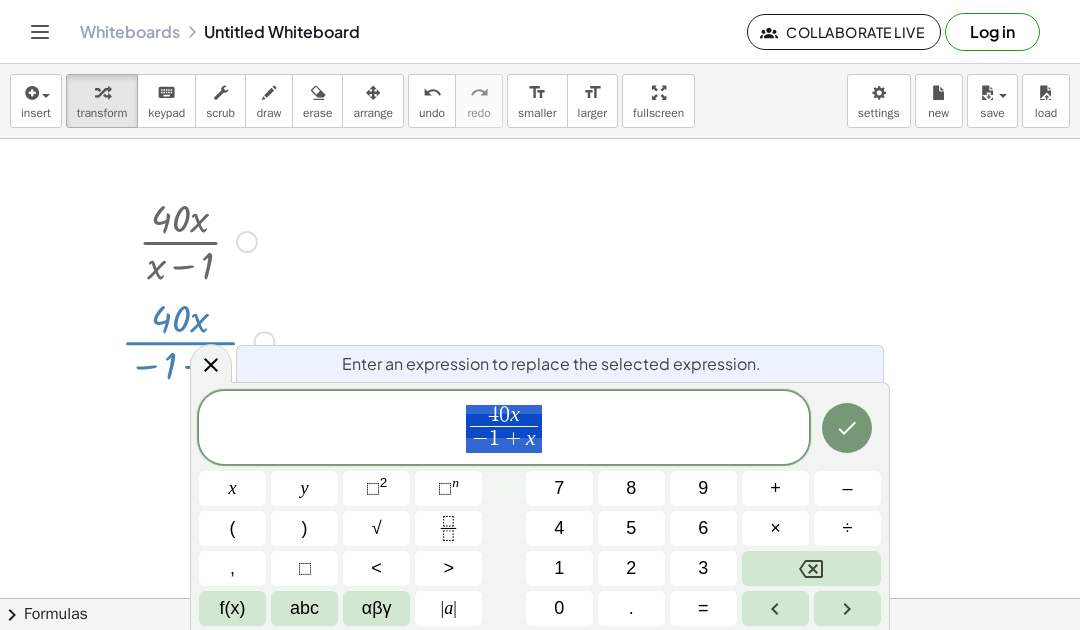 click at bounding box center (540, 646) 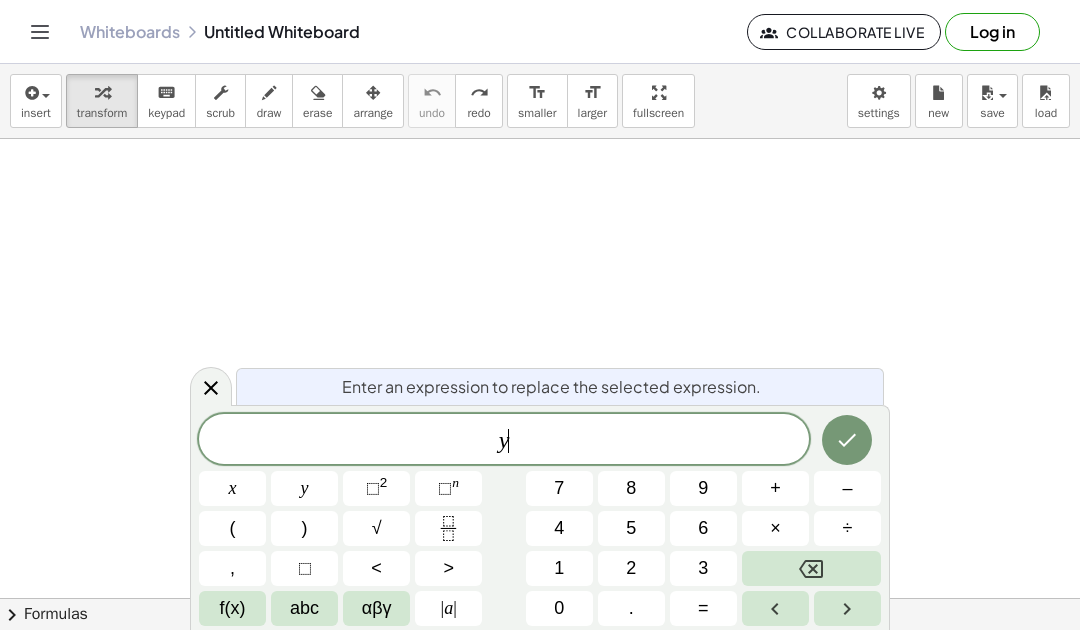 click at bounding box center (811, 568) 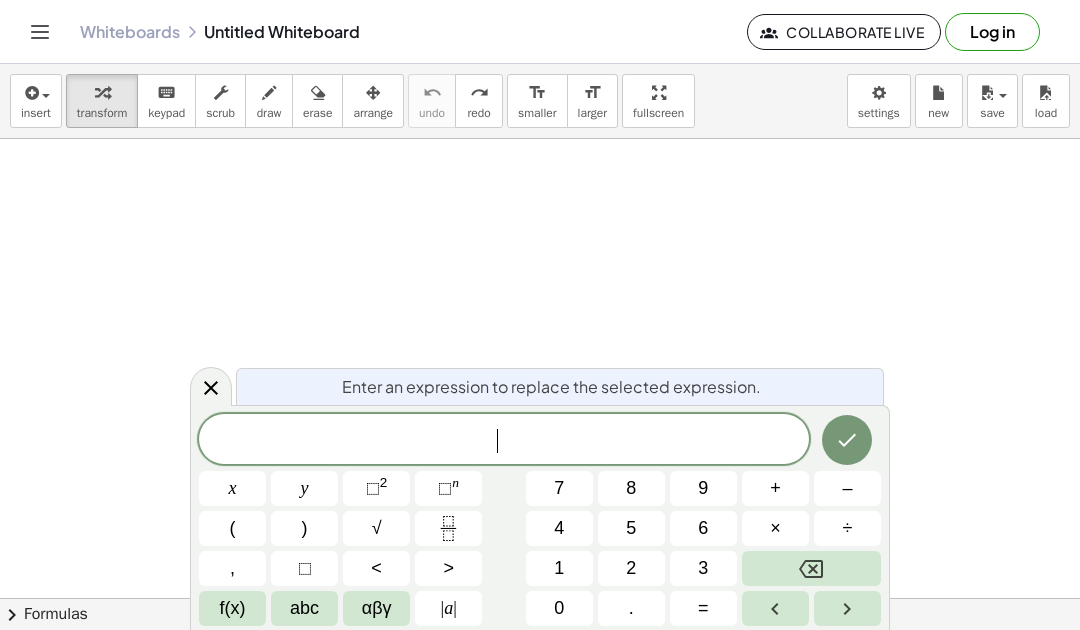 click at bounding box center [811, 568] 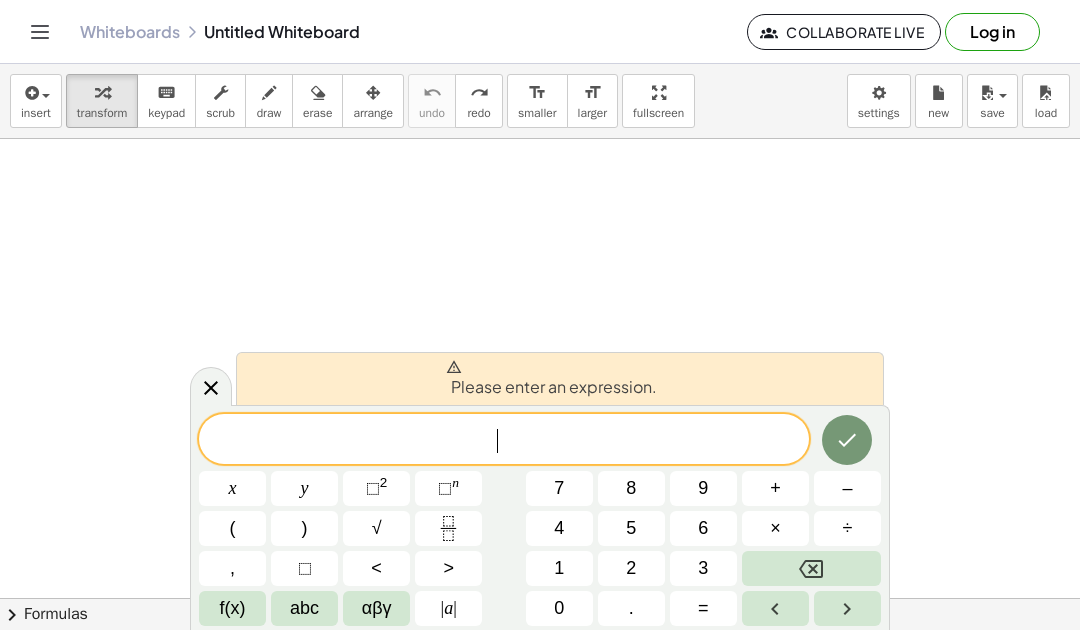 click 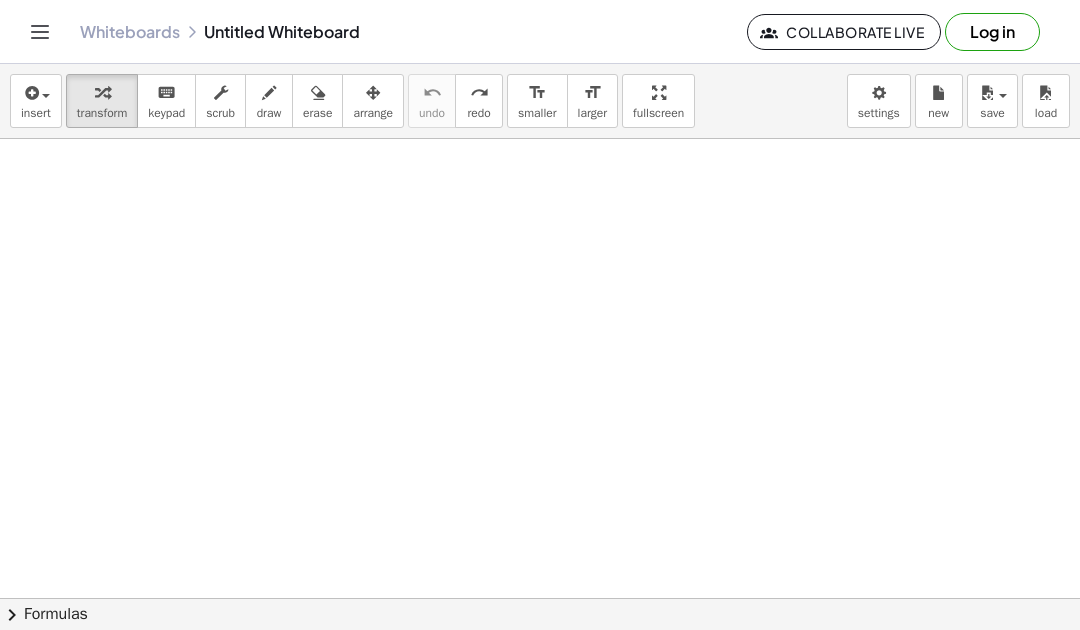 click at bounding box center [41, 95] 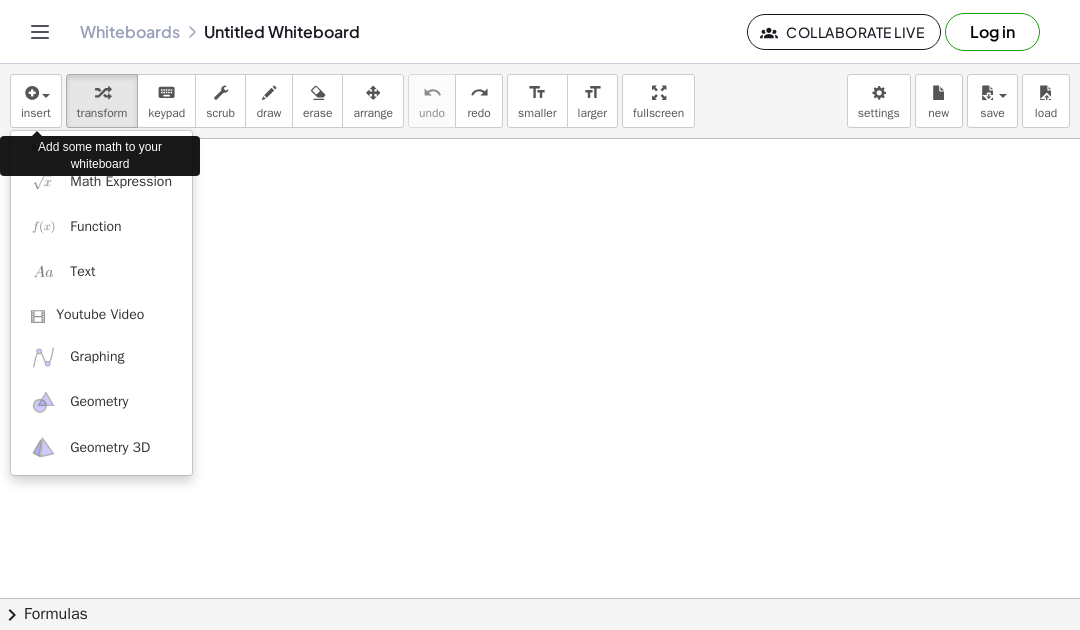 click on "Math Expression" at bounding box center [121, 182] 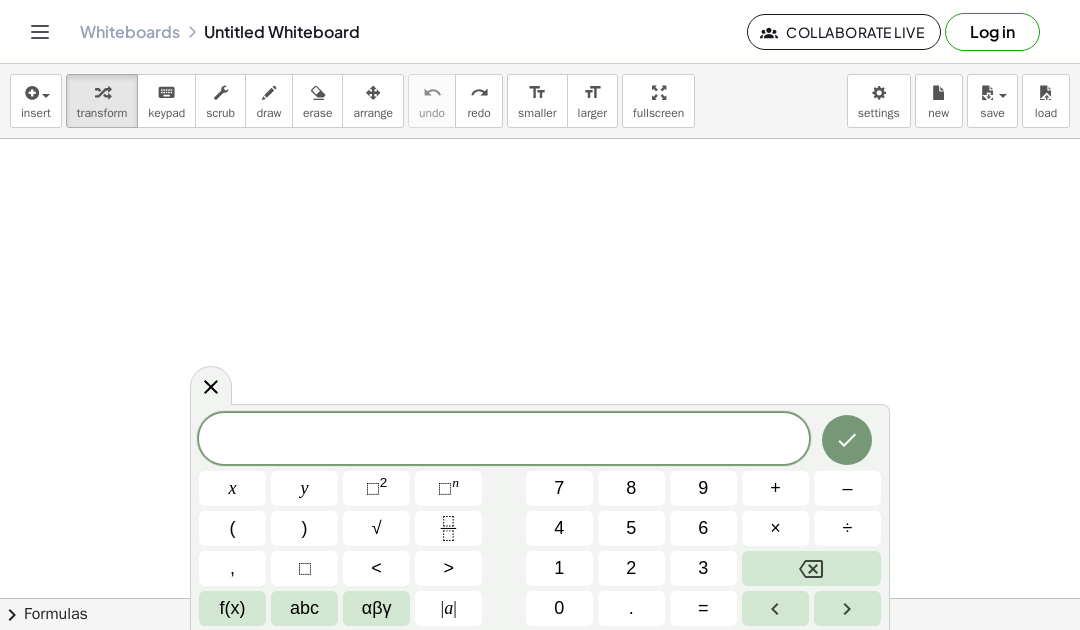 click on "4" at bounding box center (559, 528) 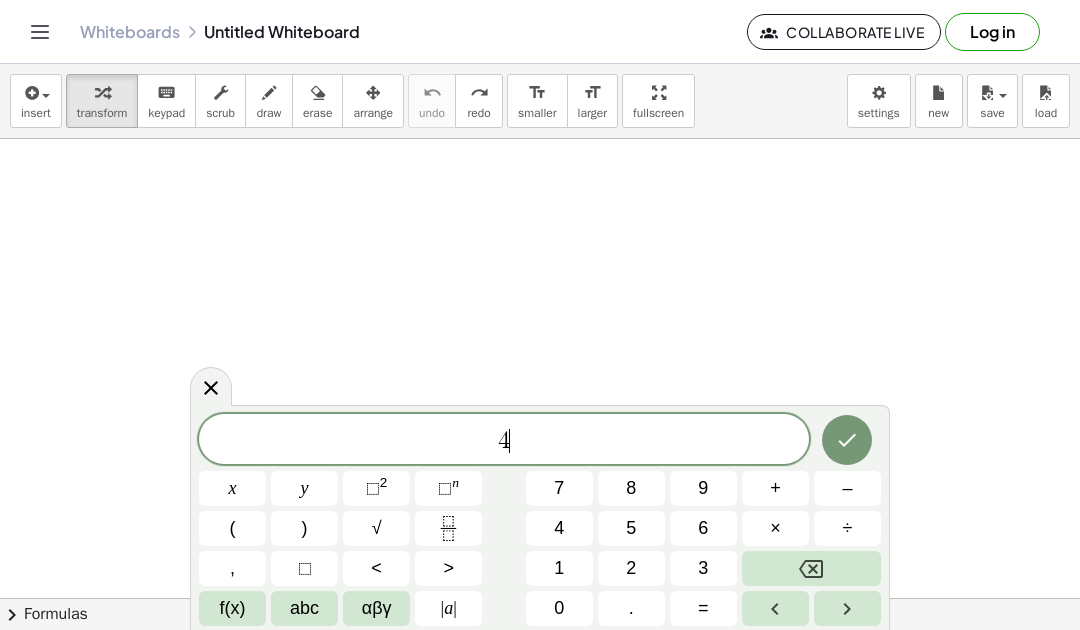 click on "0" at bounding box center [559, 608] 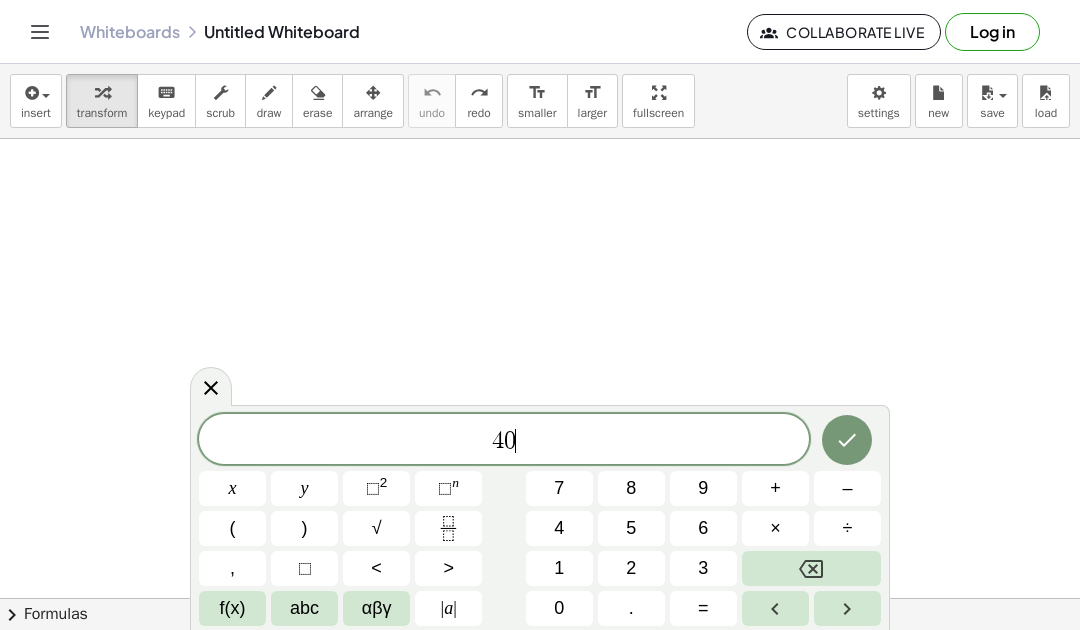 click on "x" at bounding box center [232, 488] 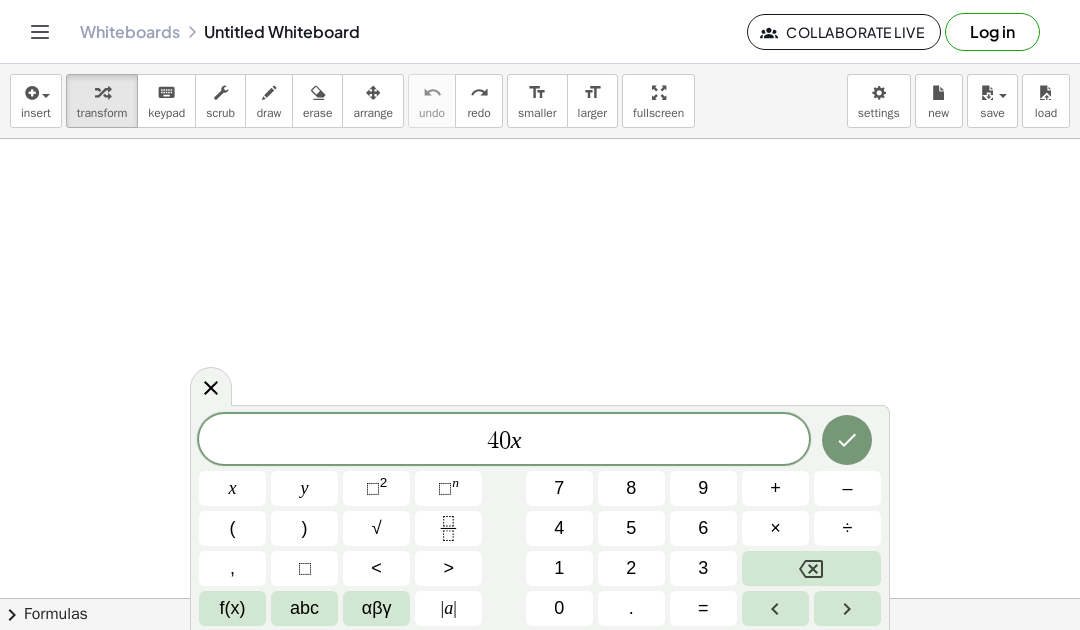 click at bounding box center [448, 528] 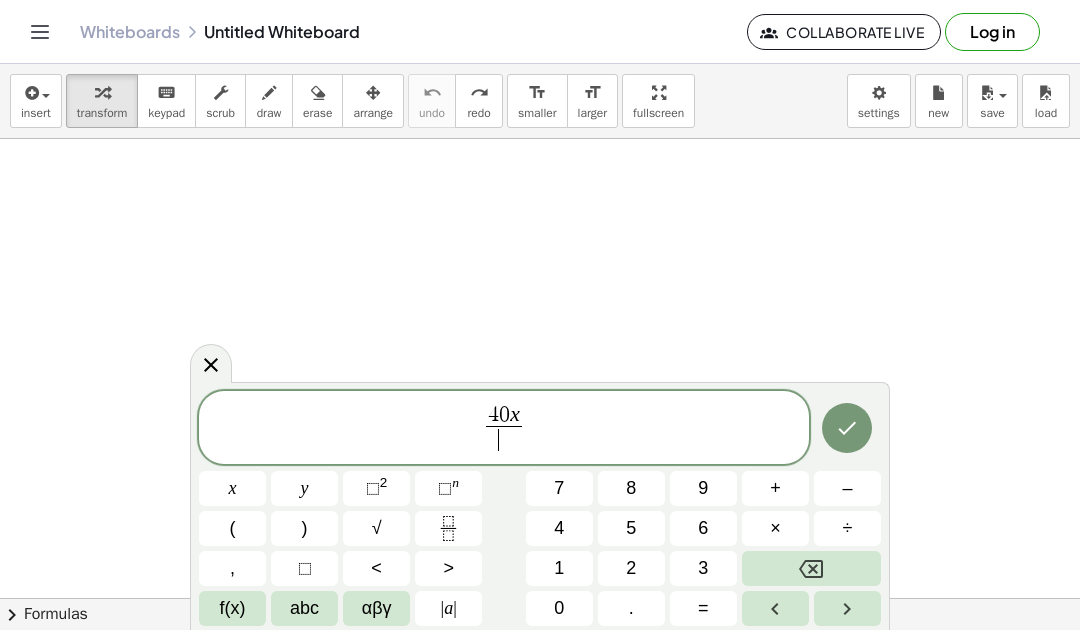 click on "x" at bounding box center [232, 488] 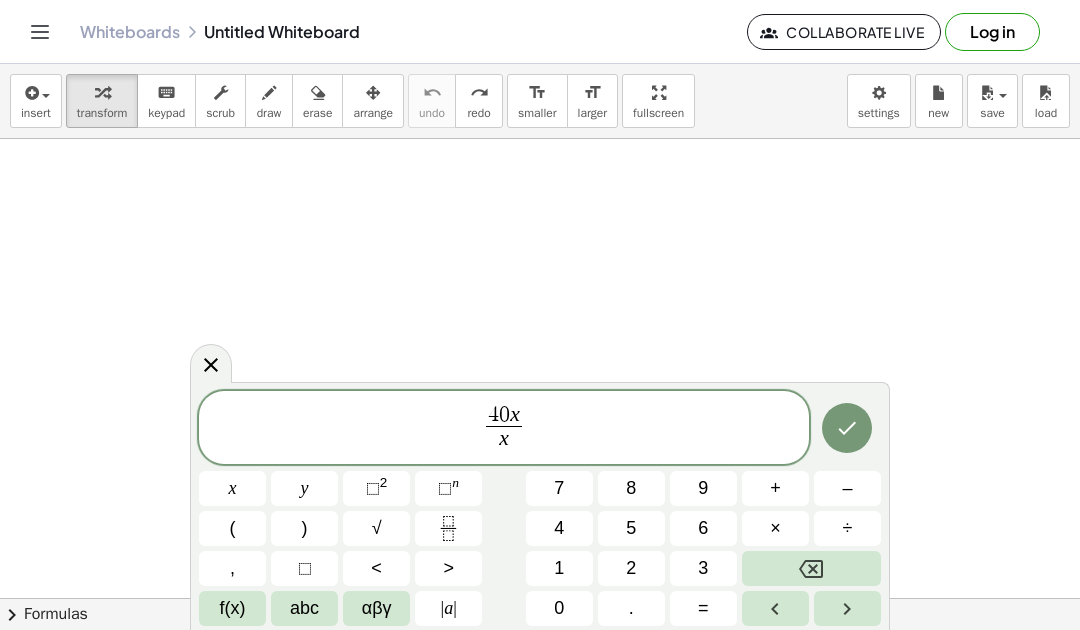 click on "–" at bounding box center (847, 488) 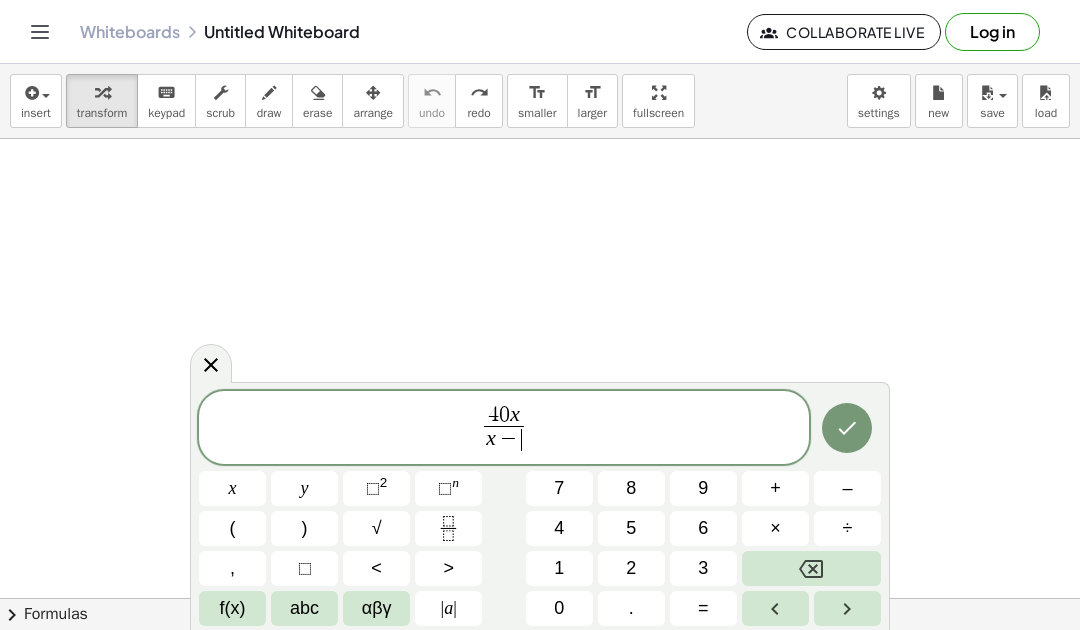 click on "1" at bounding box center [559, 568] 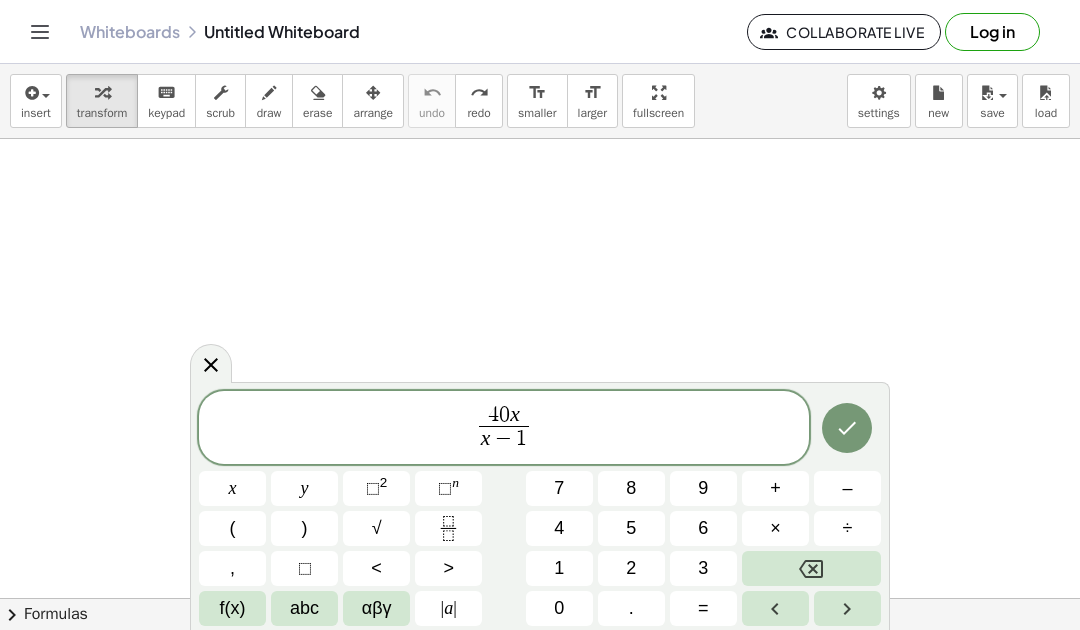 click on "4 0 x x − 1 ​ ​" at bounding box center (503, 429) 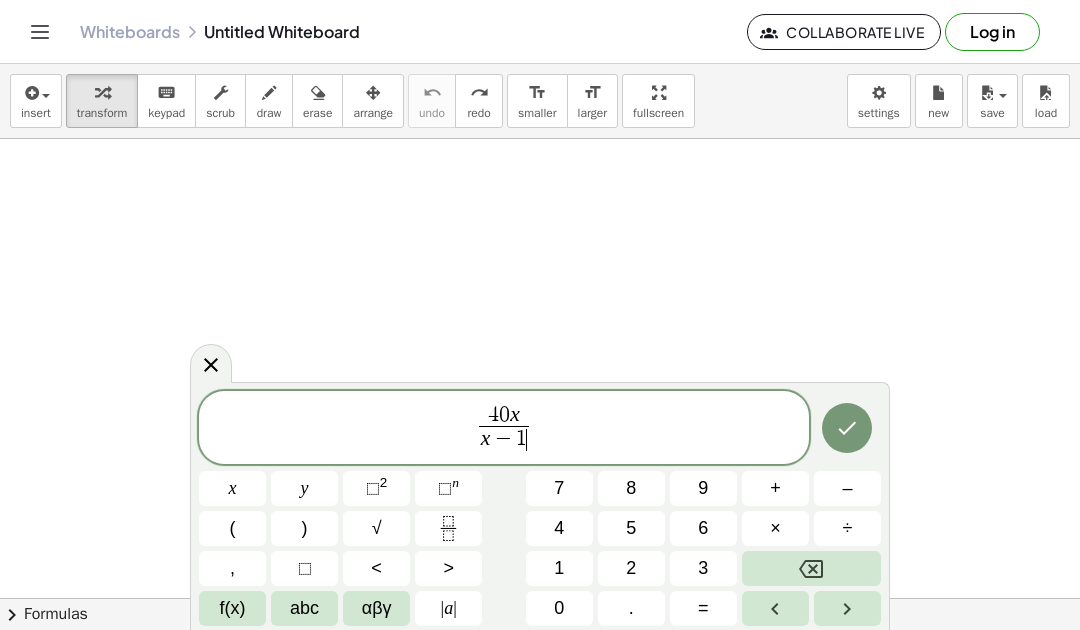 click on "4 0 x x − 1 ​ ​" at bounding box center [504, 429] 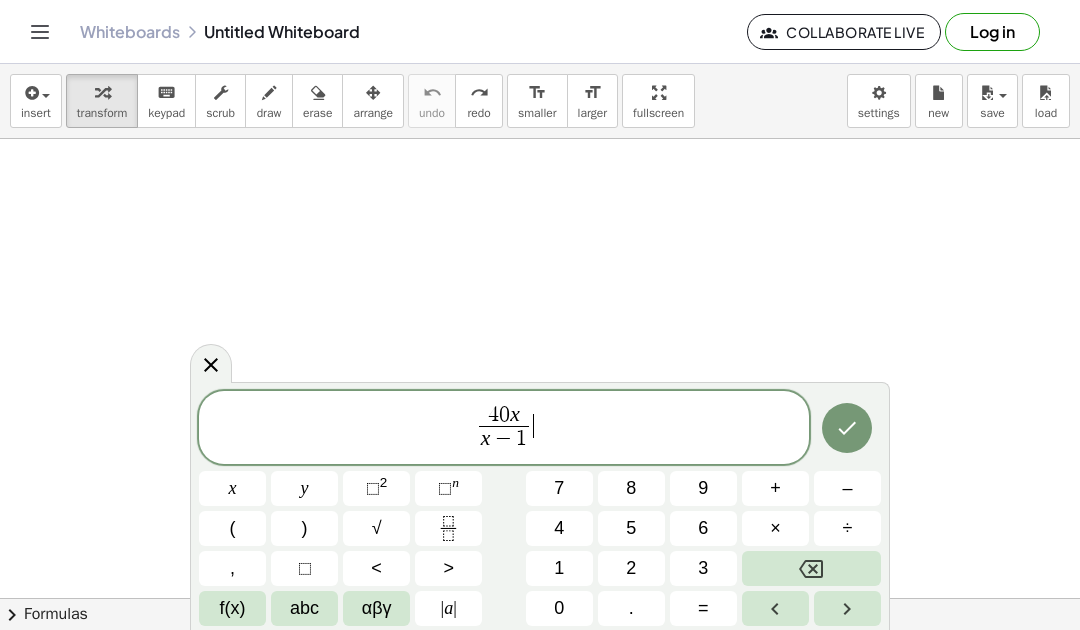 click on "4 0 x x − 1 ​ ​" at bounding box center (504, 429) 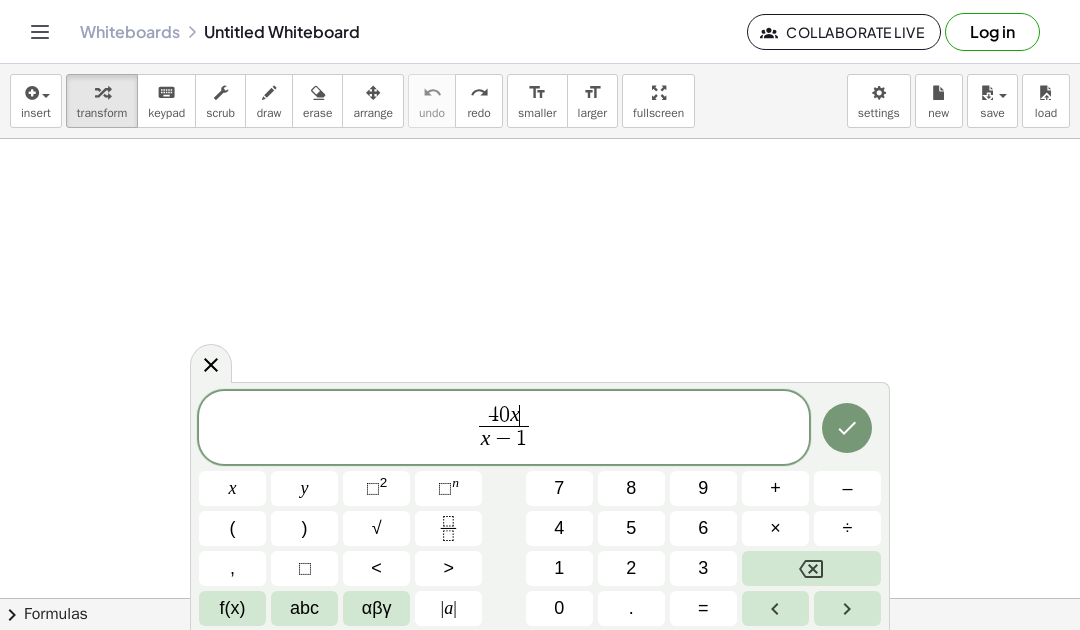 click on "x" at bounding box center (515, 414) 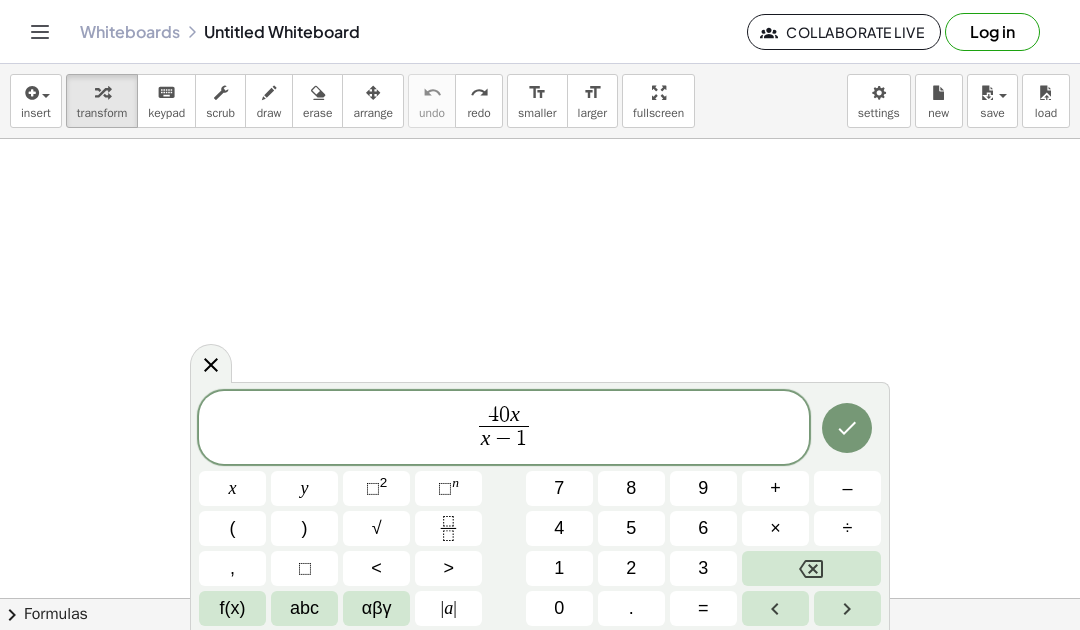 click at bounding box center [811, 568] 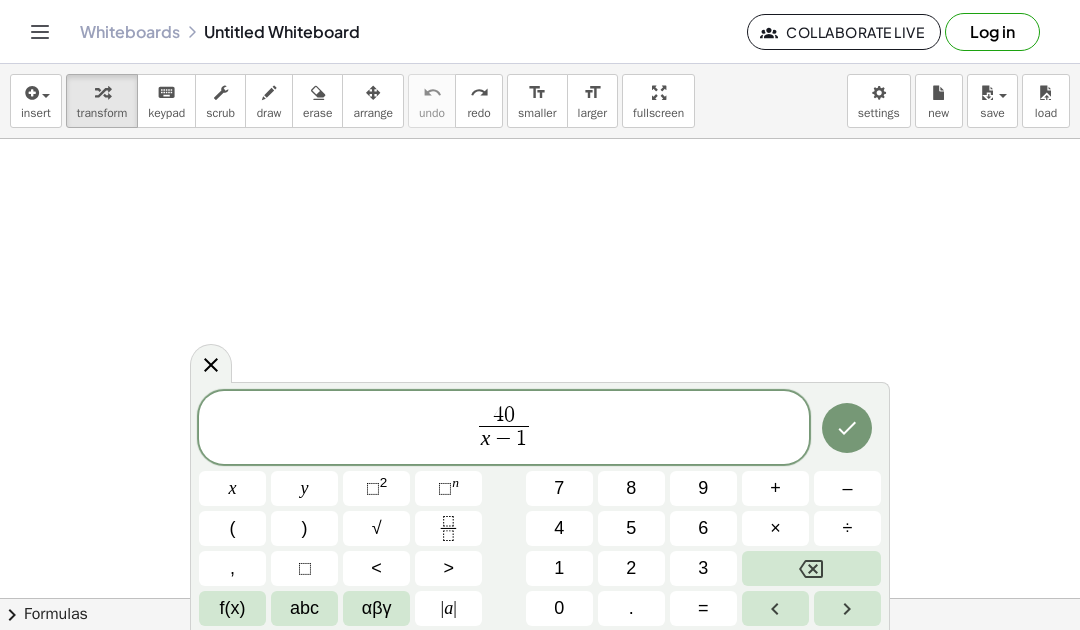 click on "4 0 ​ x − 1 ​" at bounding box center [504, 429] 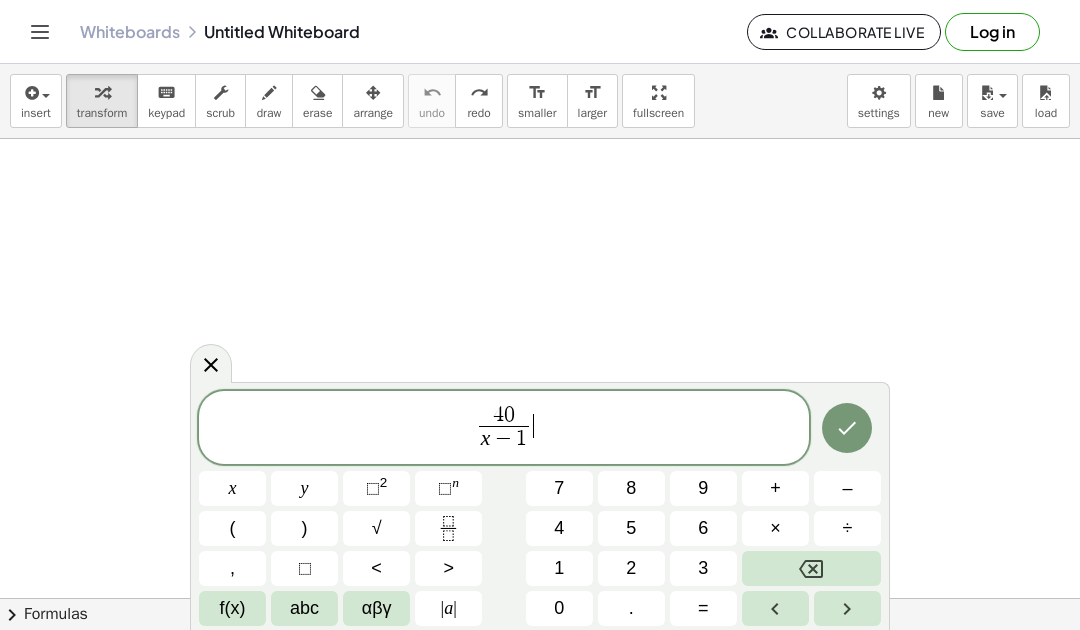 click on "4 0 x − 1 ​ ​" at bounding box center [504, 429] 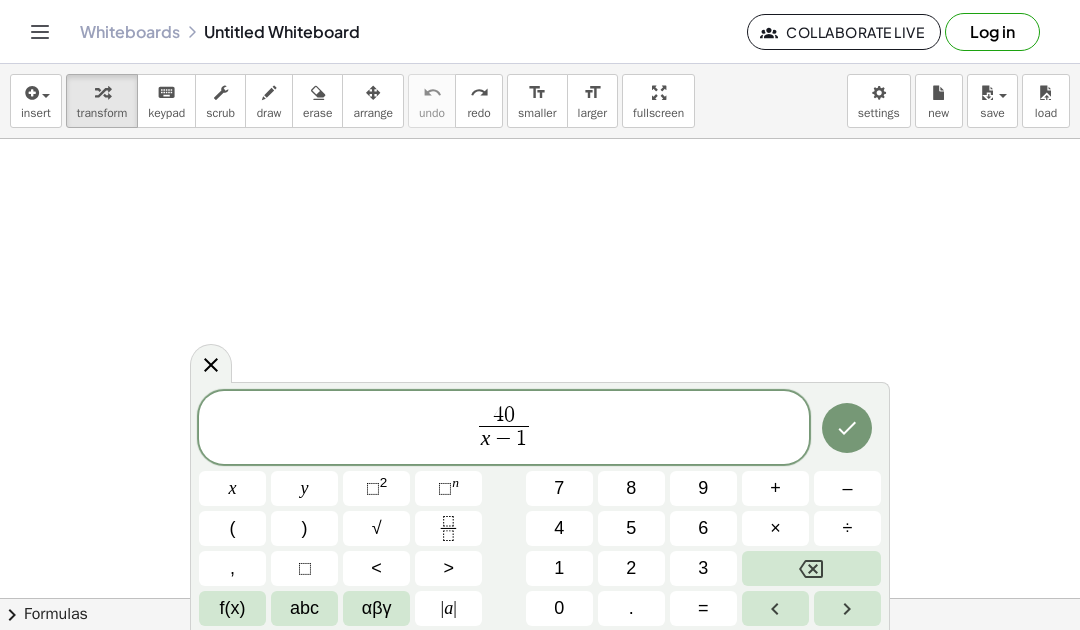 click on "=" at bounding box center (703, 608) 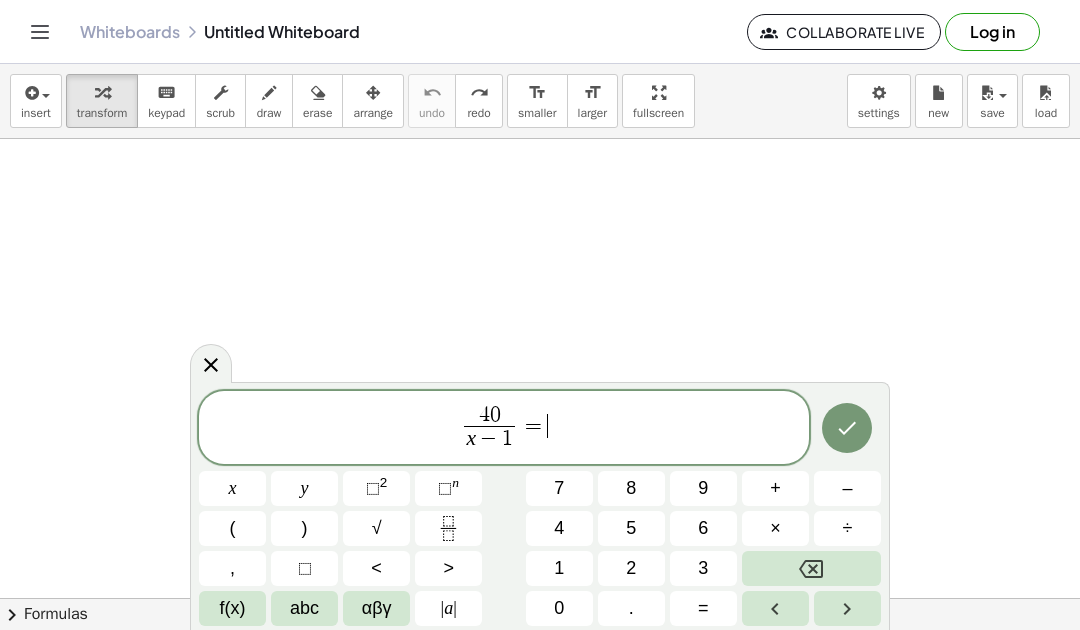 click on "2" at bounding box center [631, 568] 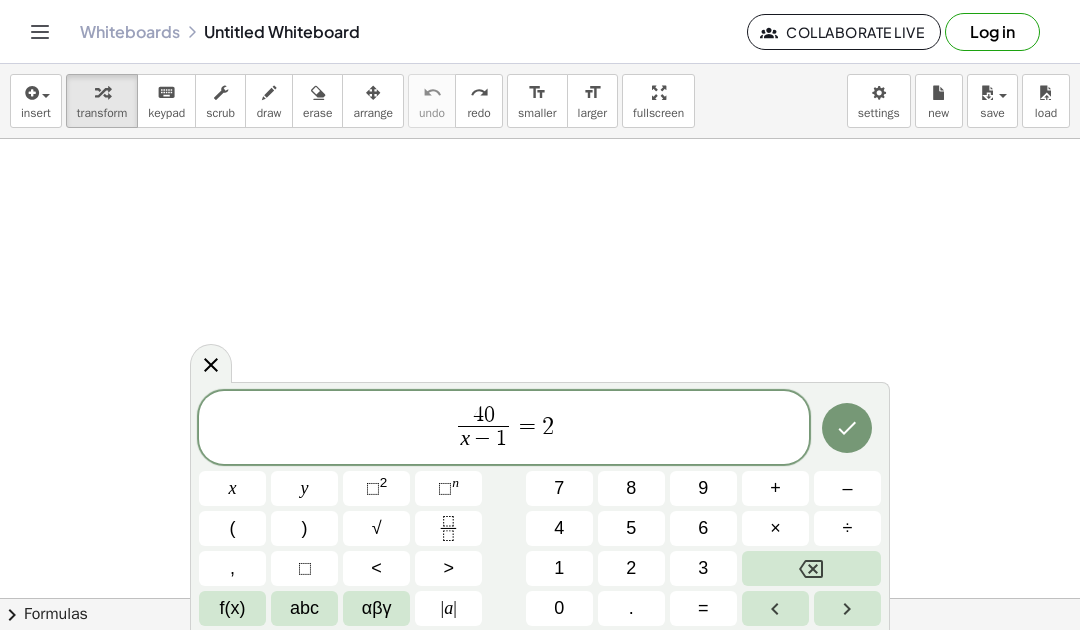 click on "x" at bounding box center [232, 488] 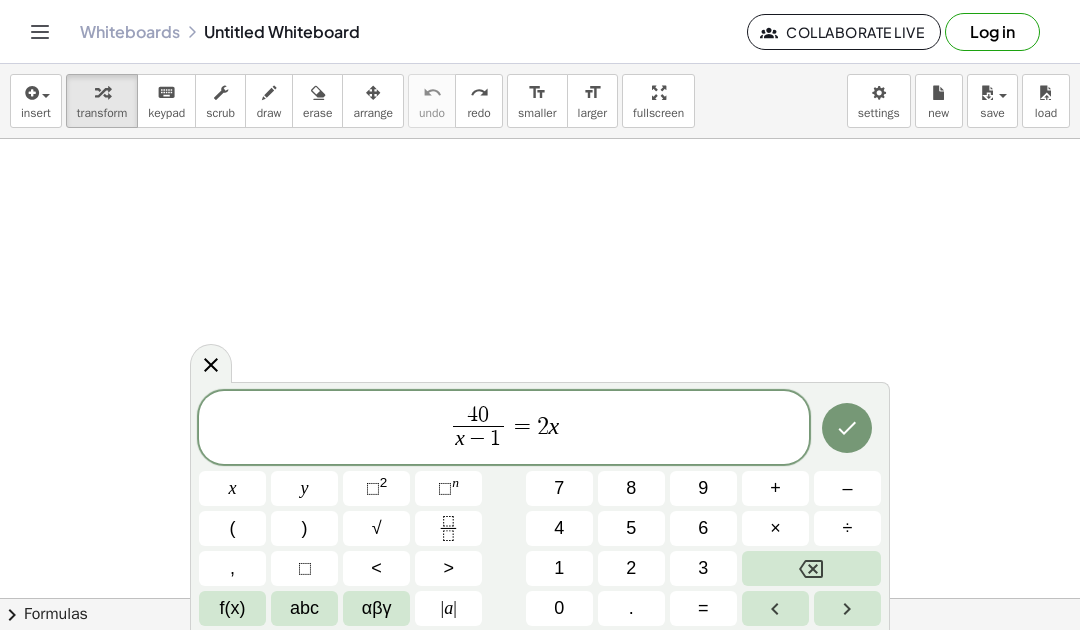 click at bounding box center (847, 428) 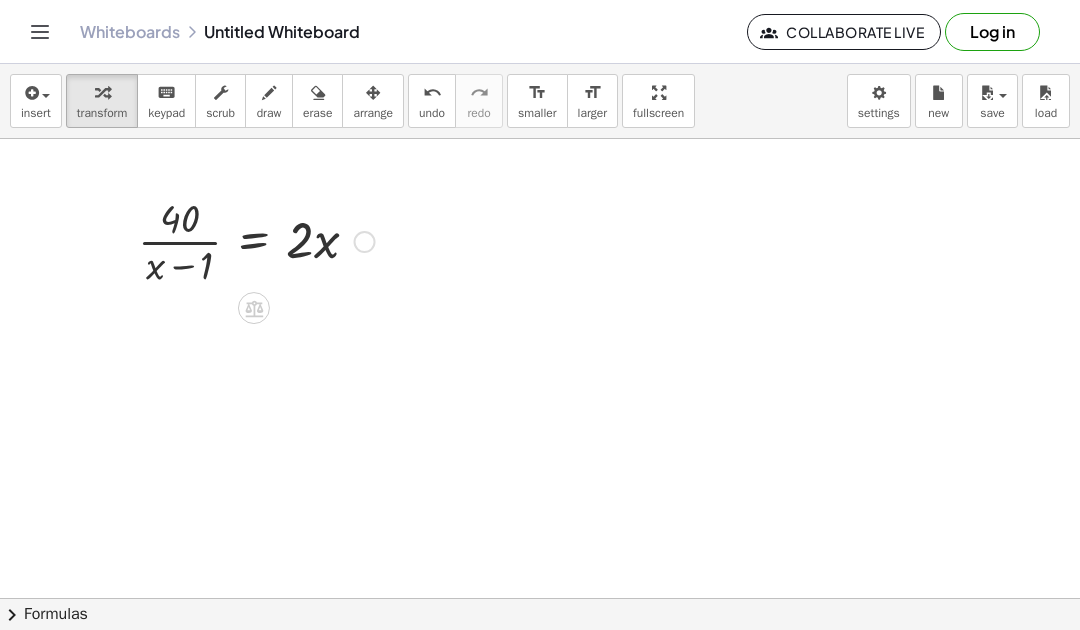 click 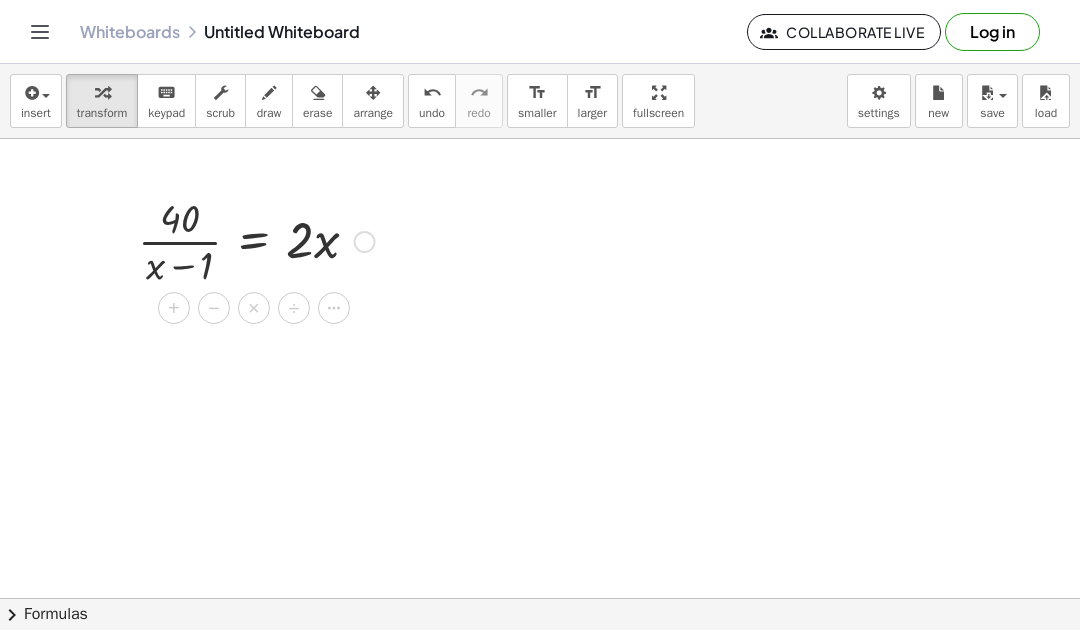 click on "×" at bounding box center (254, 308) 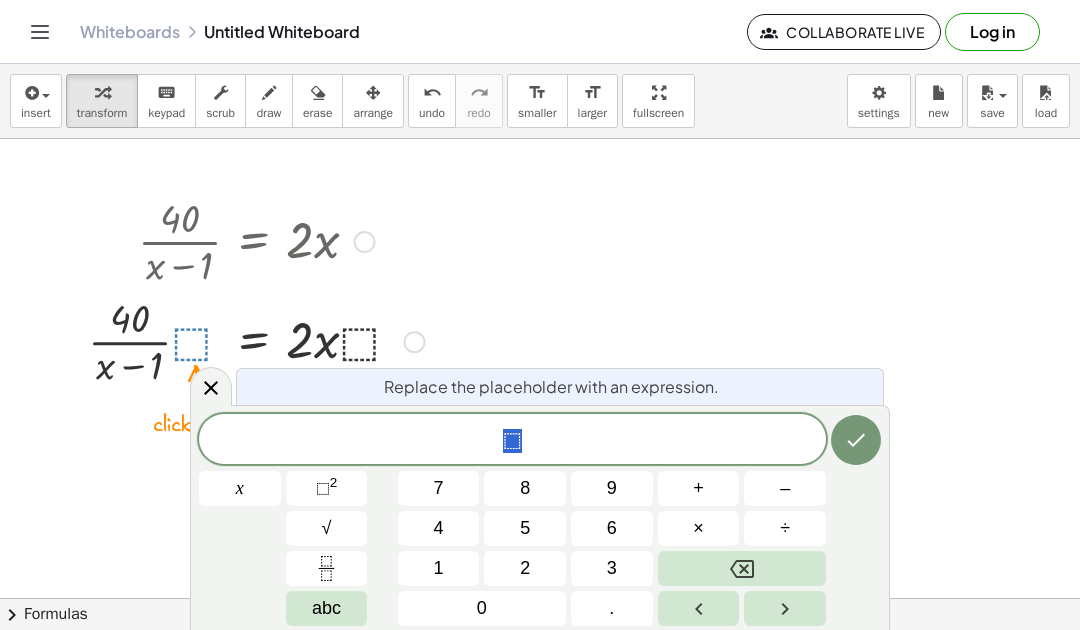 click at bounding box center (742, 568) 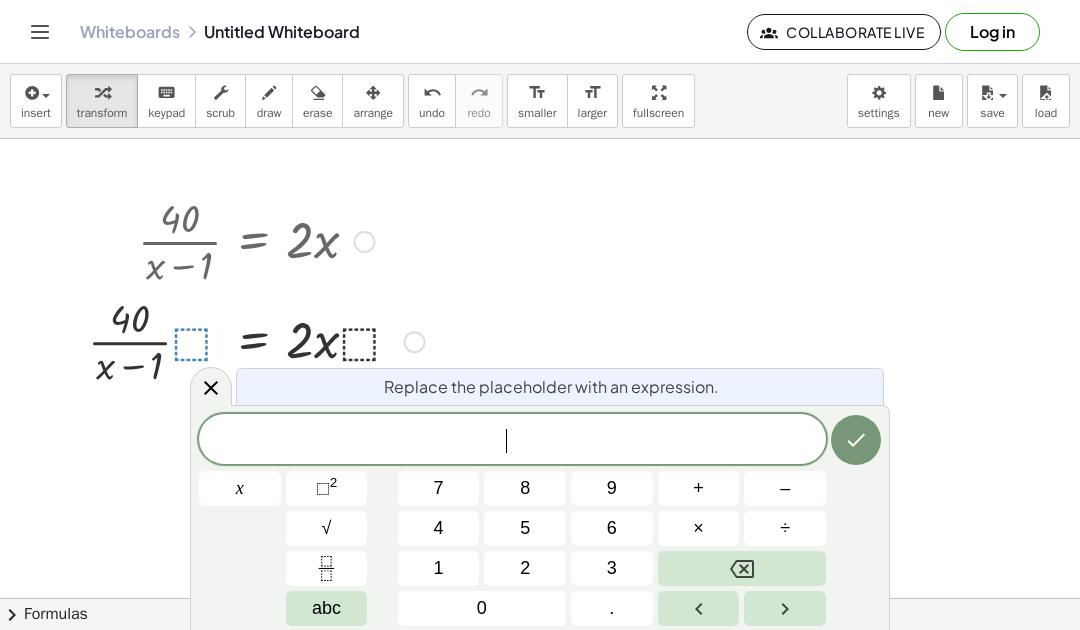 click at bounding box center [742, 568] 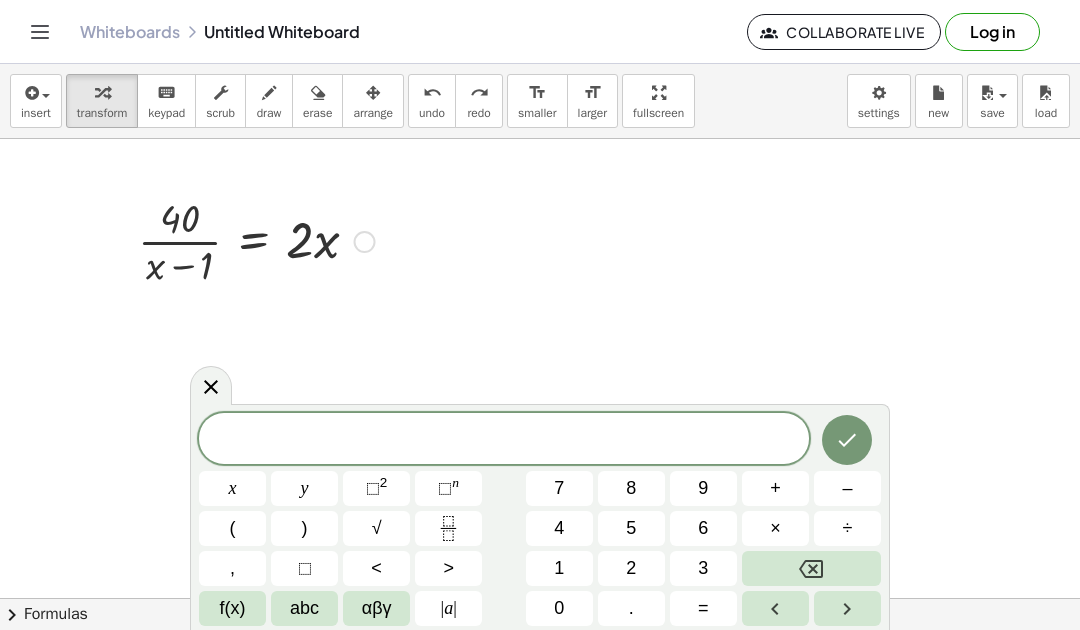 click on "insert select one: Math Expression Function Text Youtube Video Graphing Geometry Geometry 3D transform keyboard keypad scrub draw erase arrange undo undo redo redo format_size smaller format_size larger fullscreen load   save new settings" at bounding box center [540, 101] 